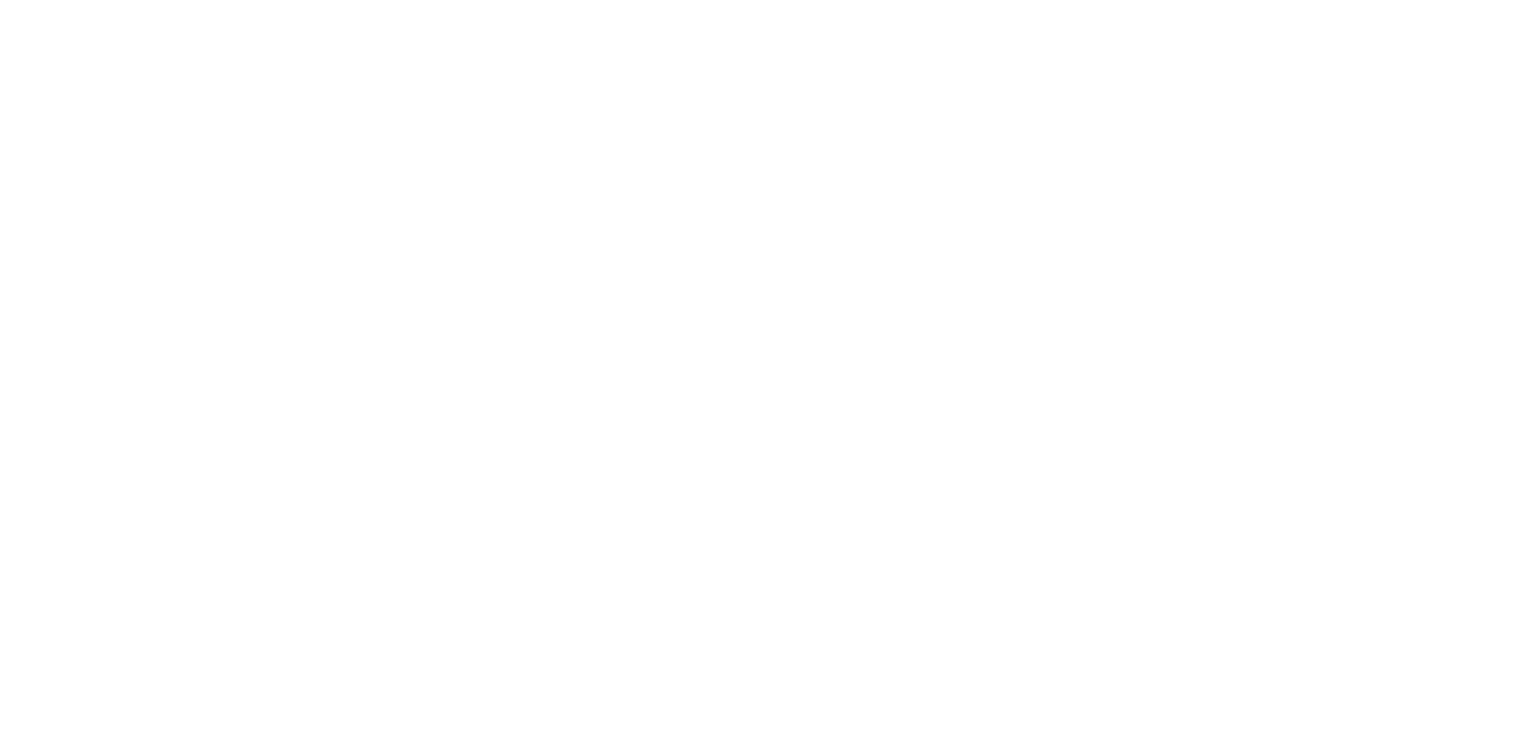 scroll, scrollTop: 0, scrollLeft: 0, axis: both 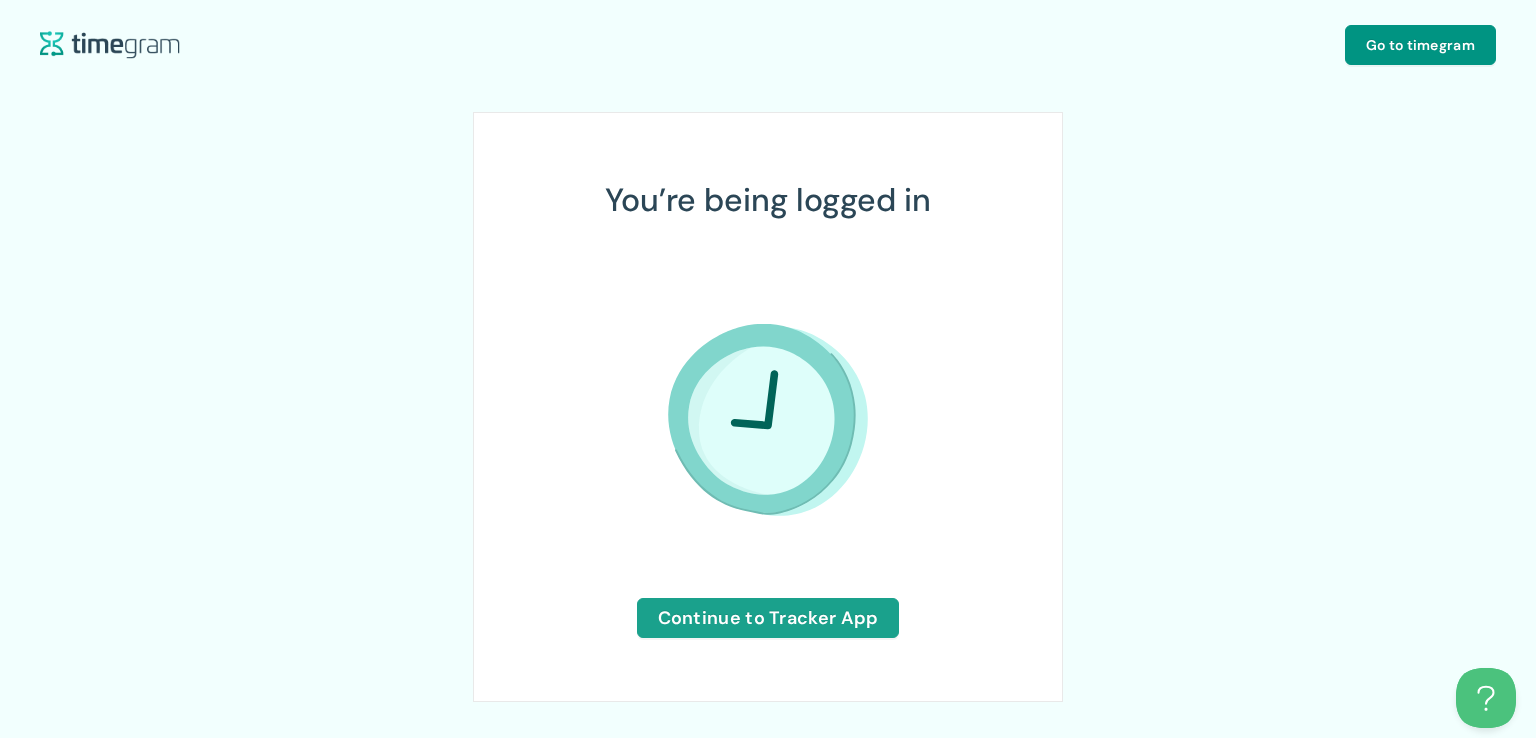 click on "Continue to Tracker App" at bounding box center [768, 618] 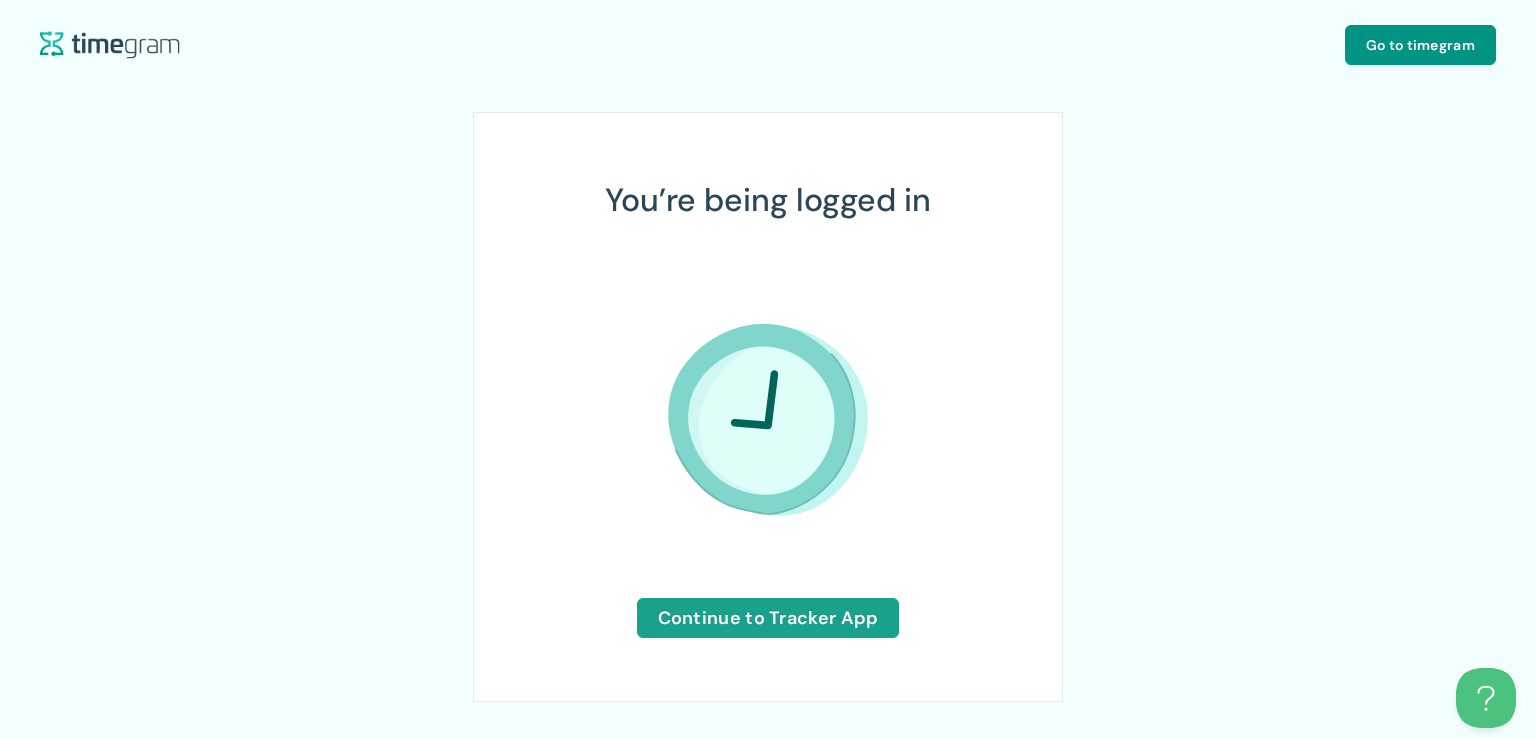 click on "Continue to Tracker App" at bounding box center (768, 618) 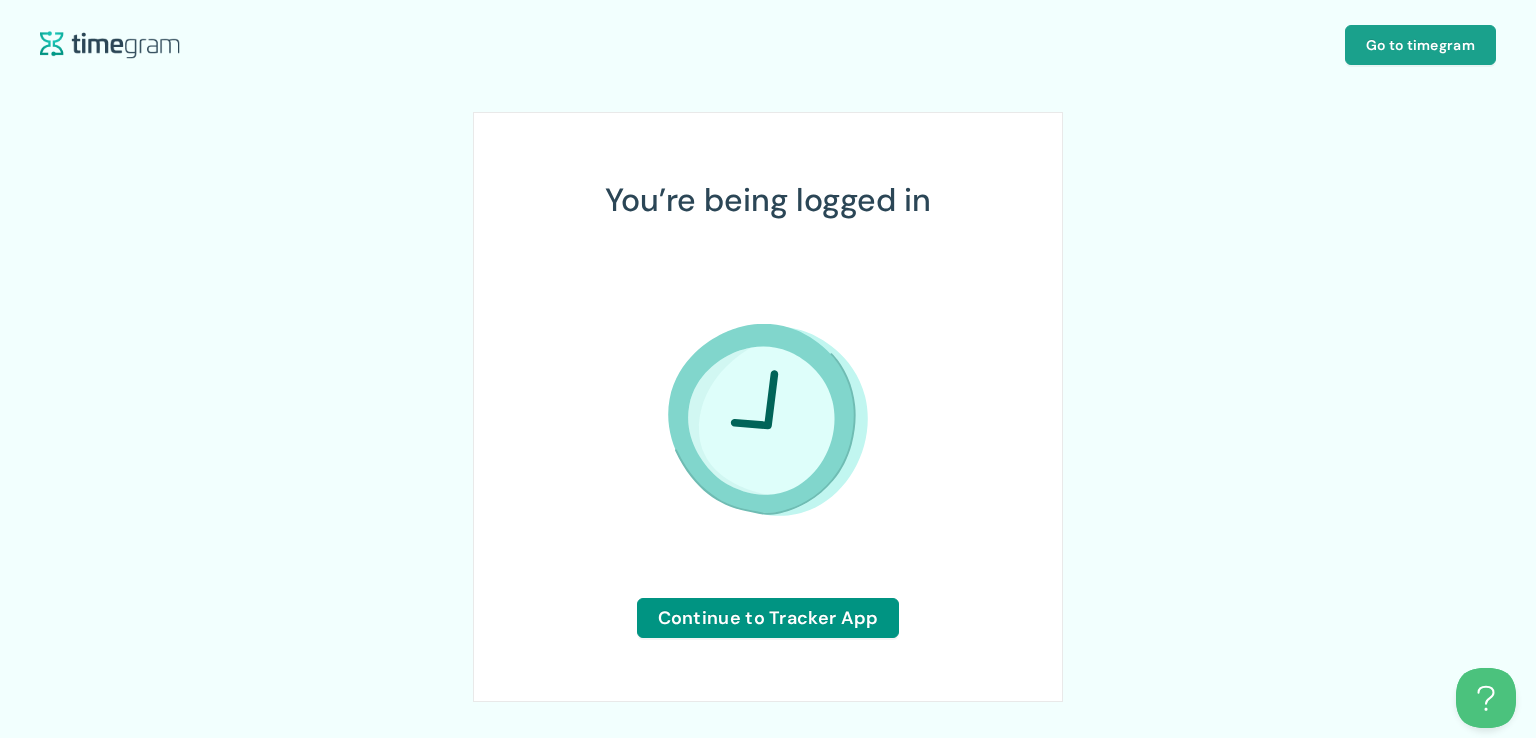 click on "Go to timegram" at bounding box center [1420, 45] 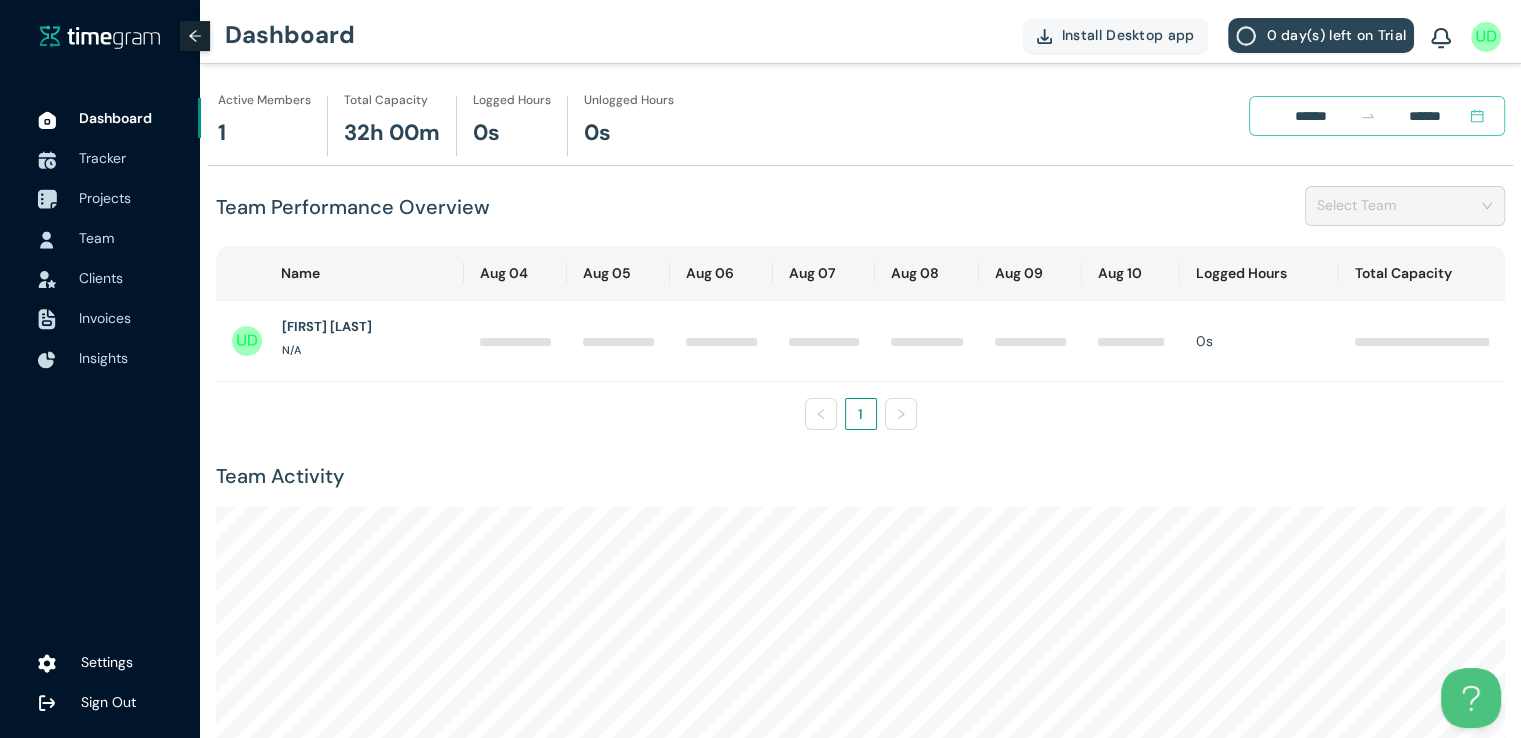 click on "Projects" at bounding box center [105, 198] 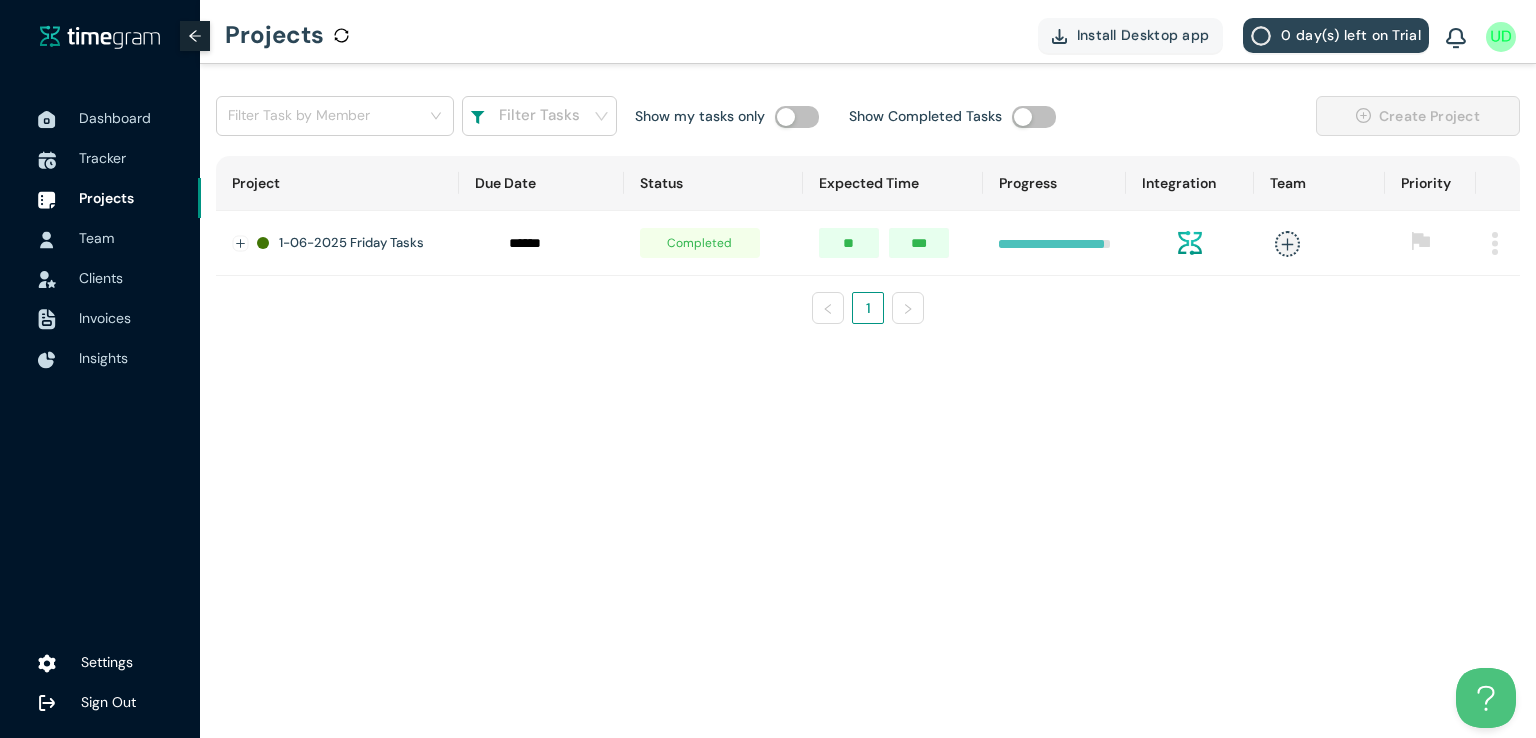 click at bounding box center (1495, 243) 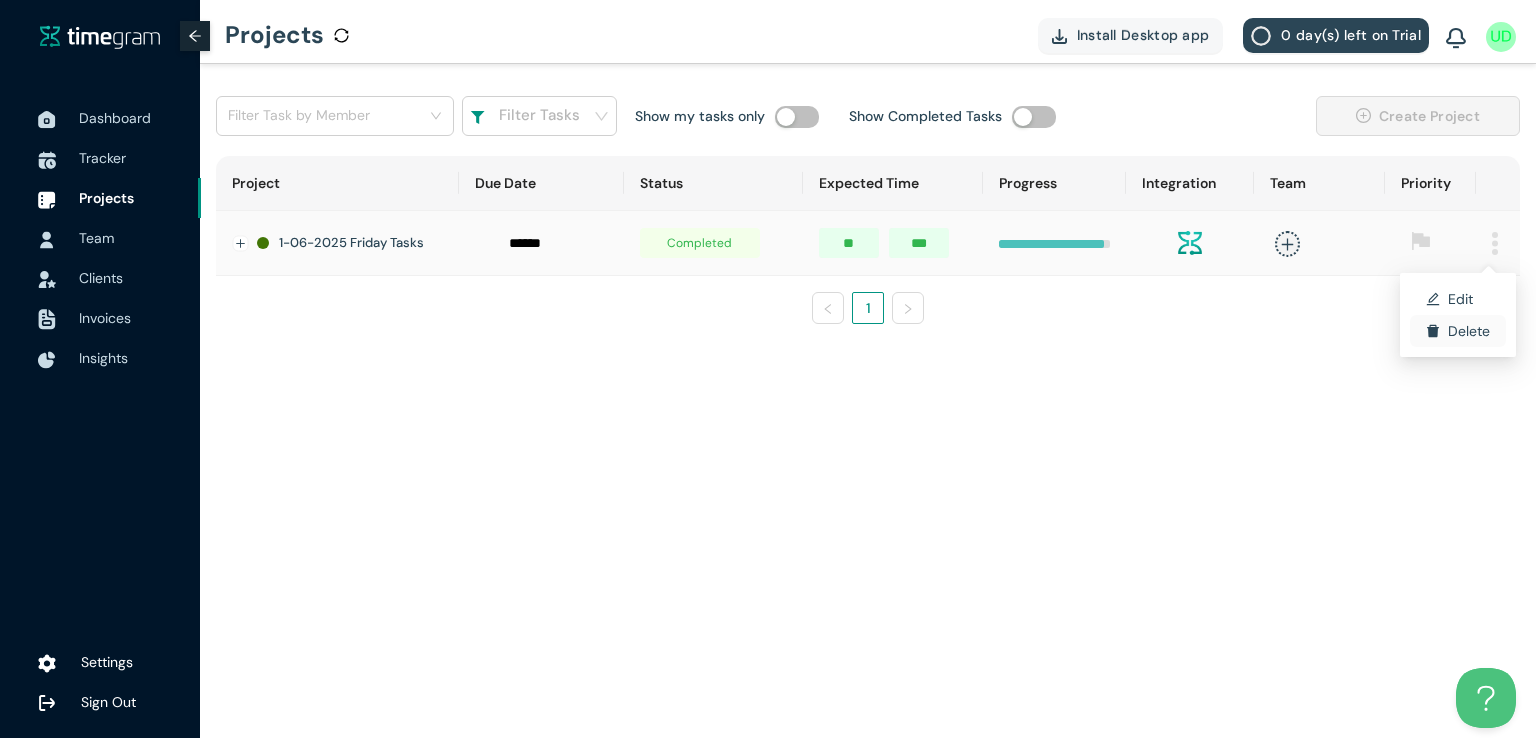 click on "Delete" at bounding box center (1469, 331) 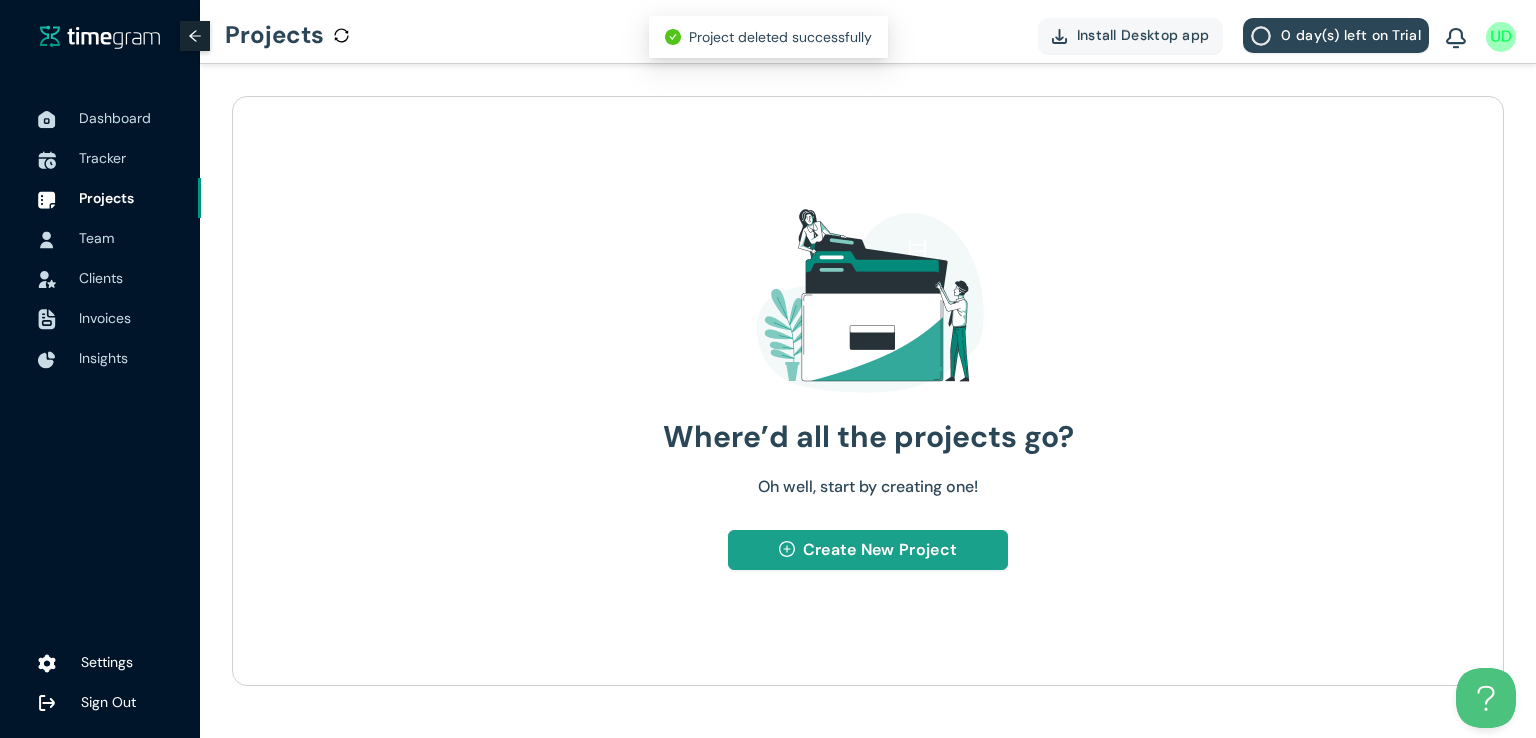 click on "Create New Project" at bounding box center (880, 549) 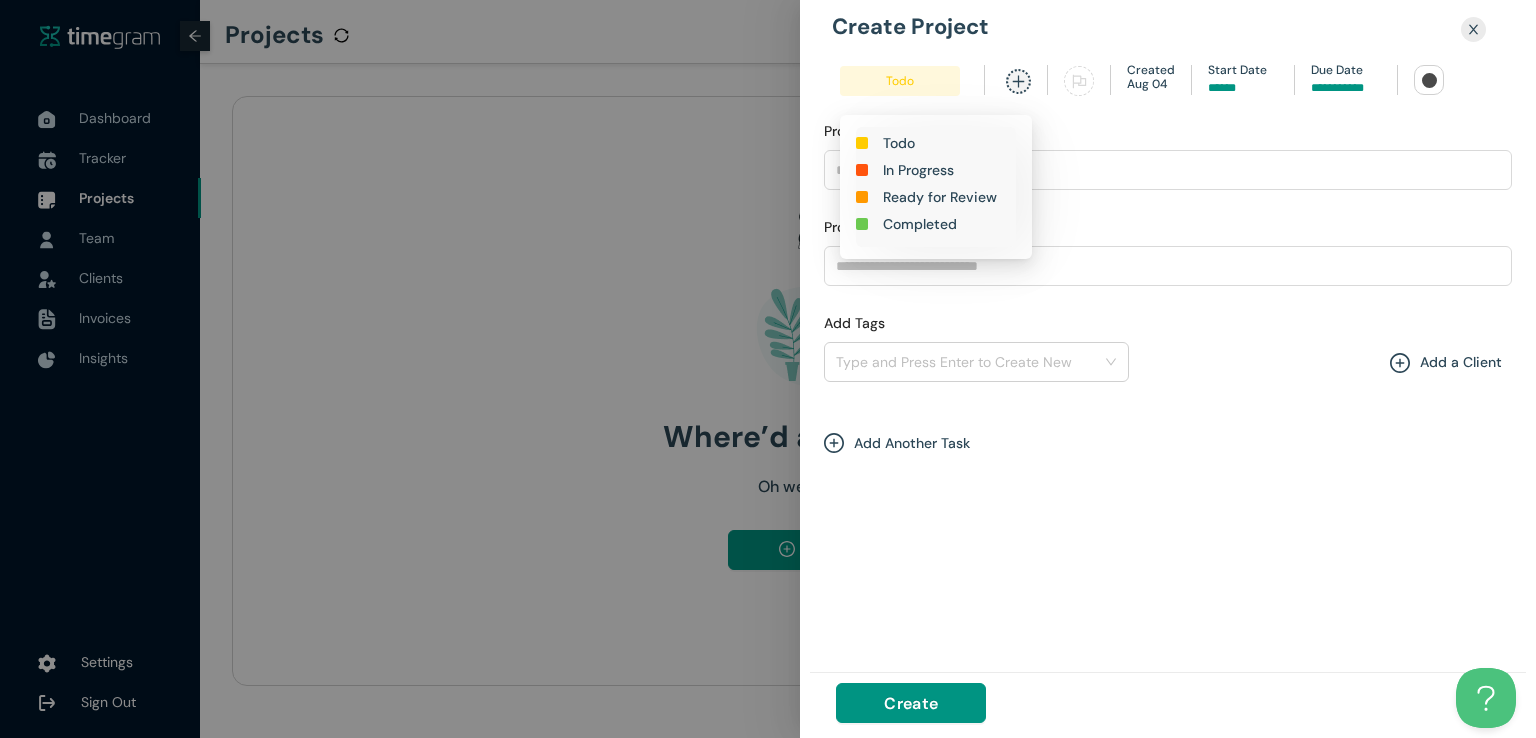 click on "In Progress" at bounding box center [918, 170] 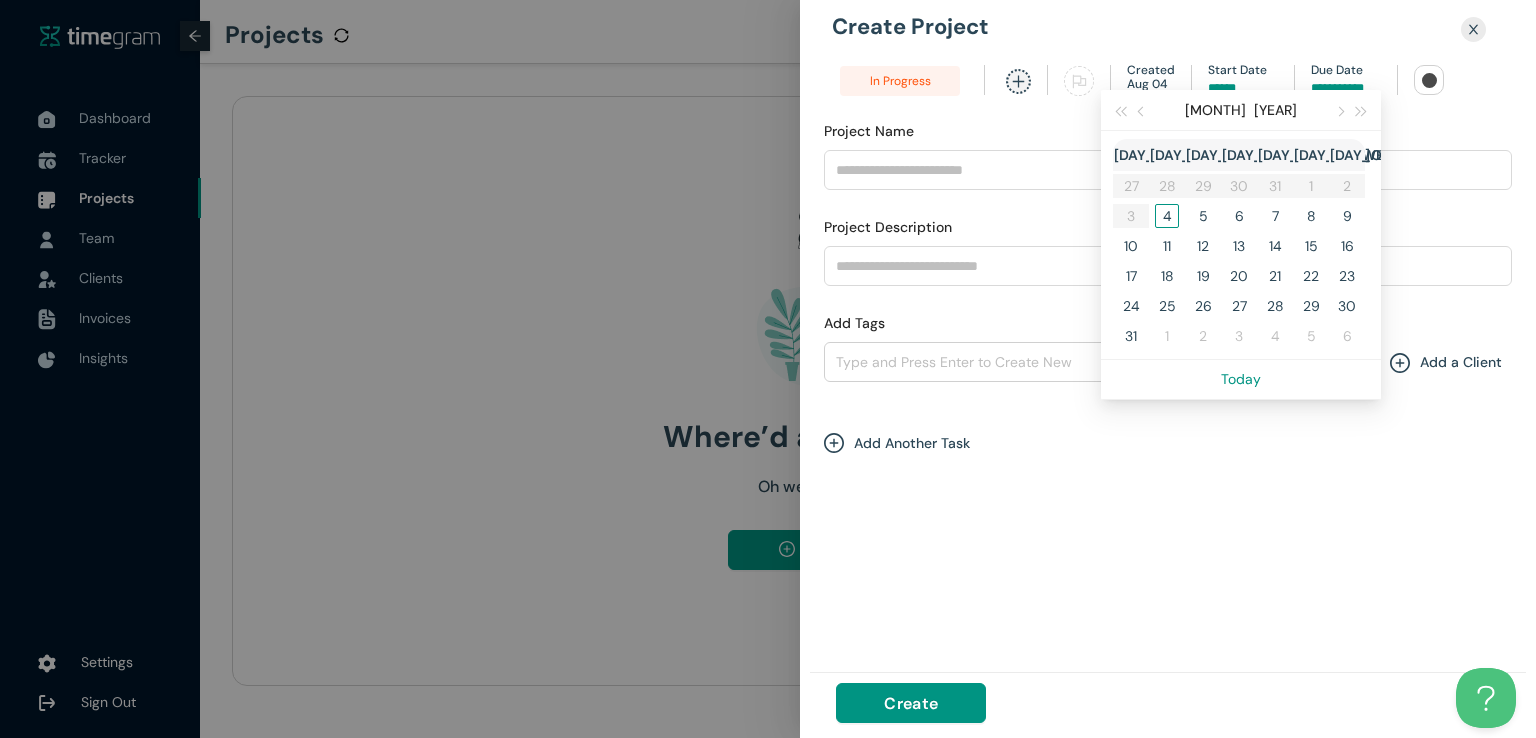 click at bounding box center [1346, 88] 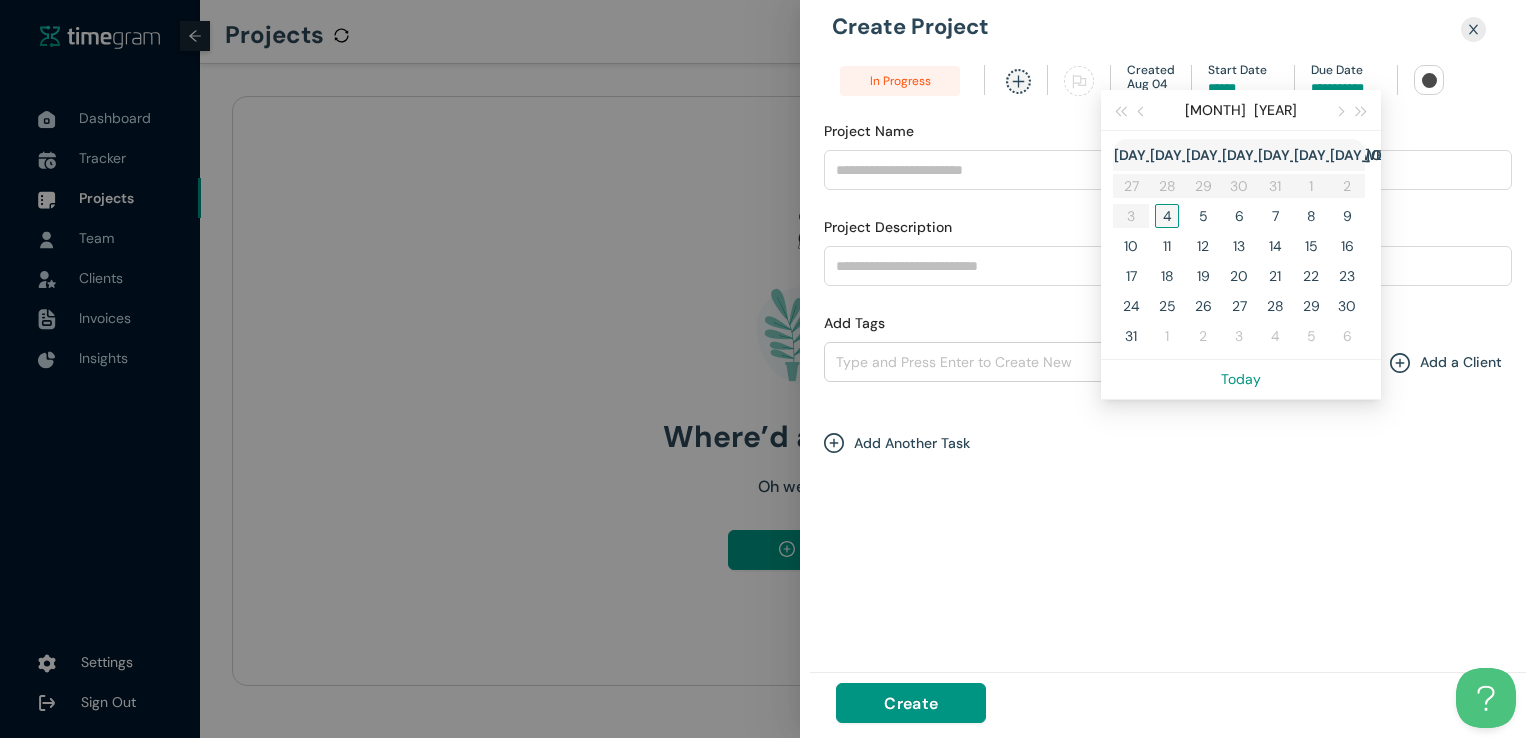 type on "*****" 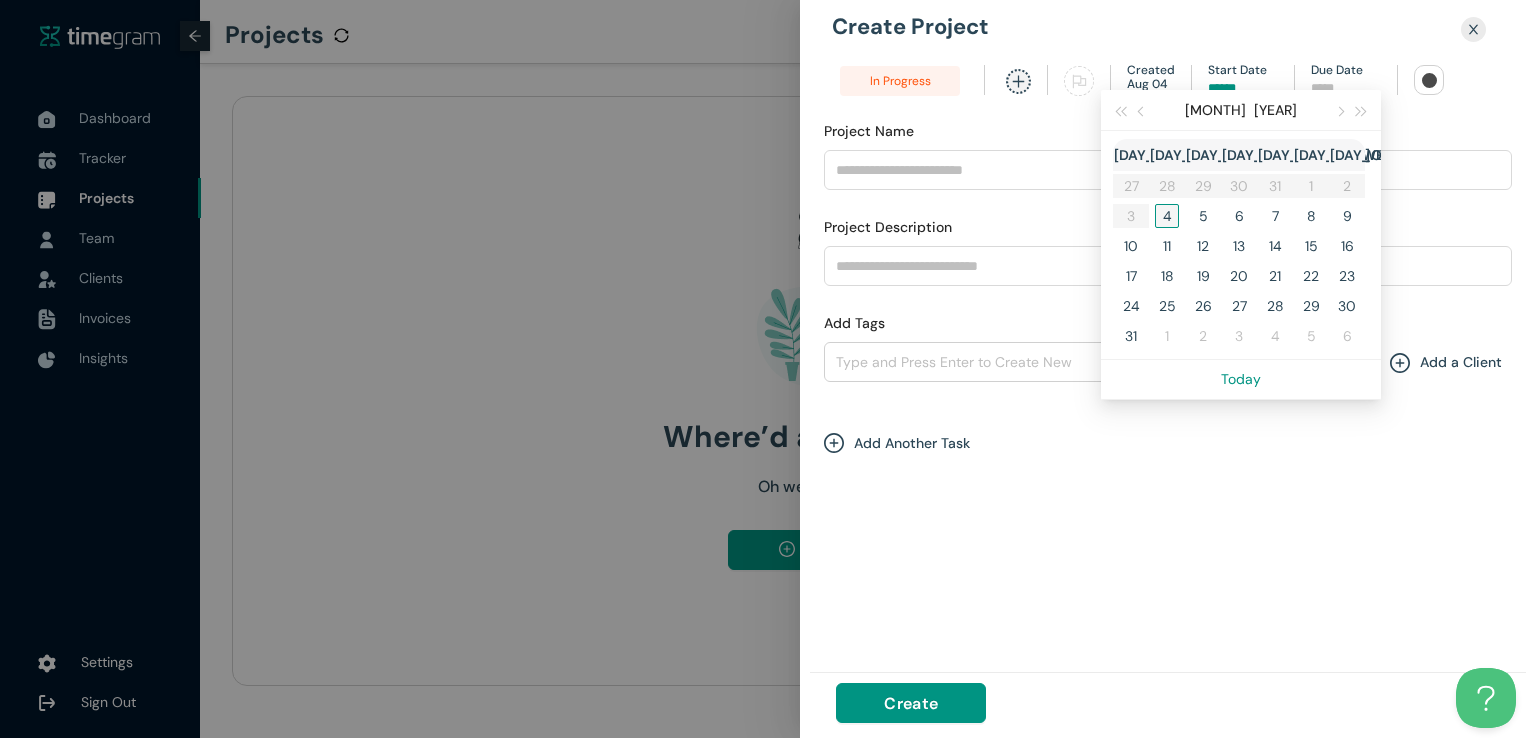 click on "4" at bounding box center [1167, 216] 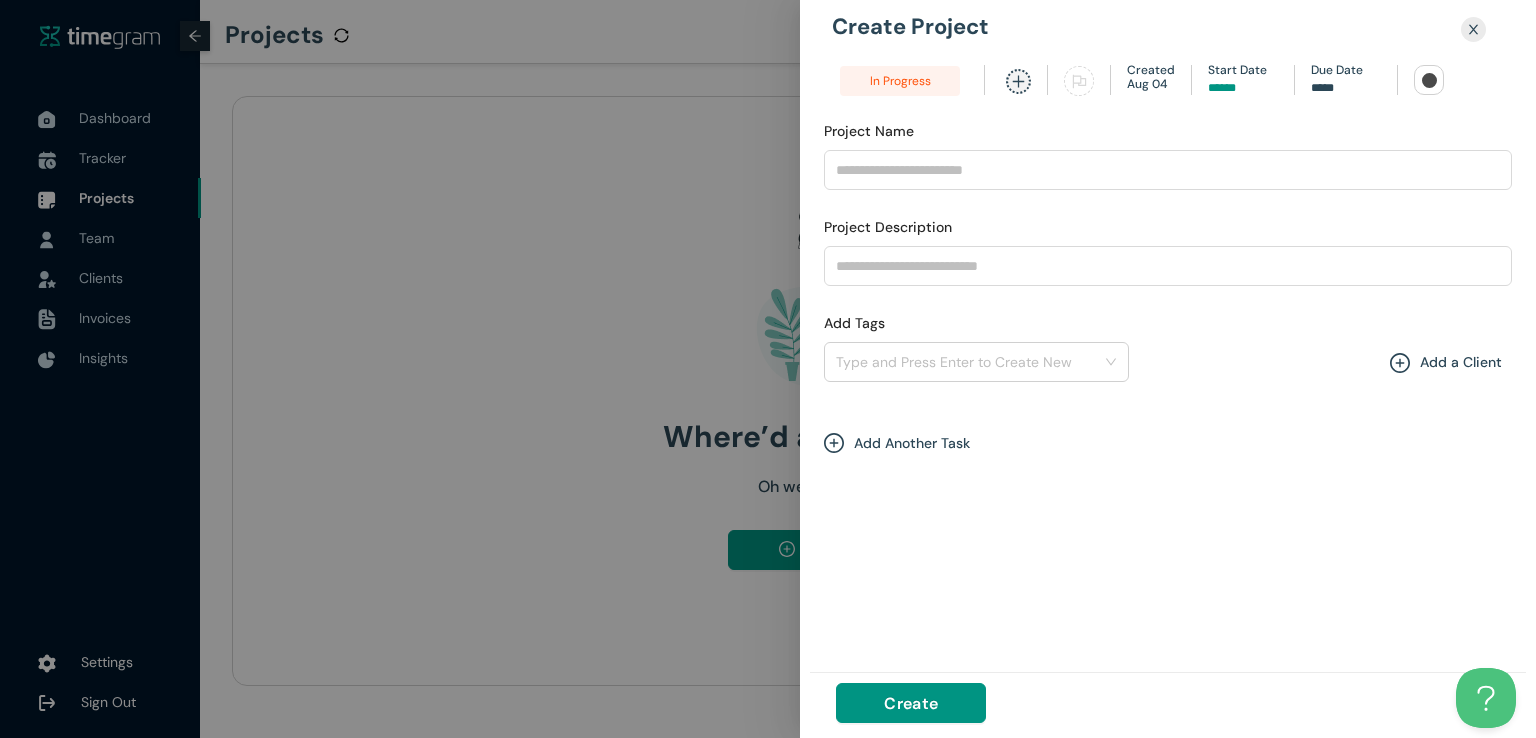 click at bounding box center (1429, 80) 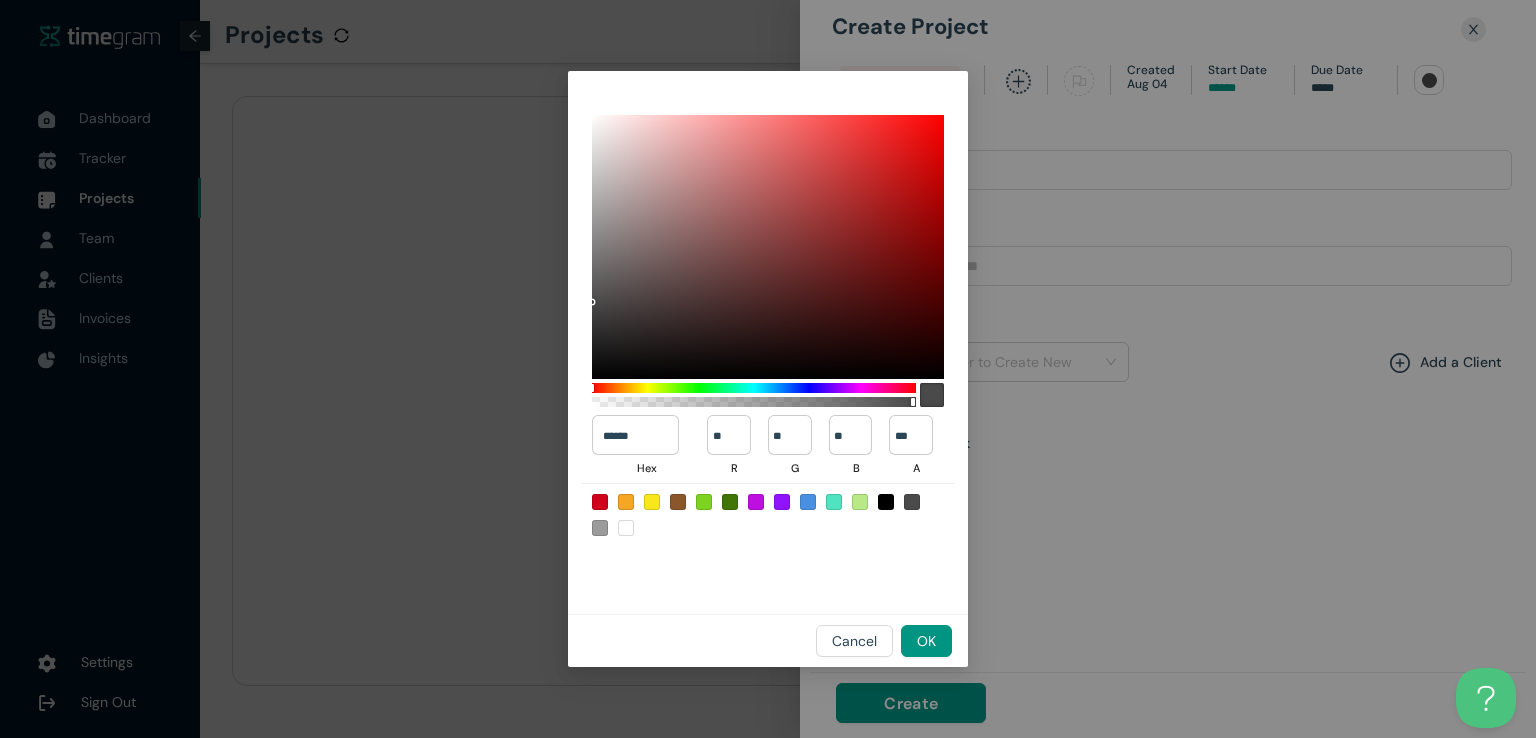 click at bounding box center [730, 502] 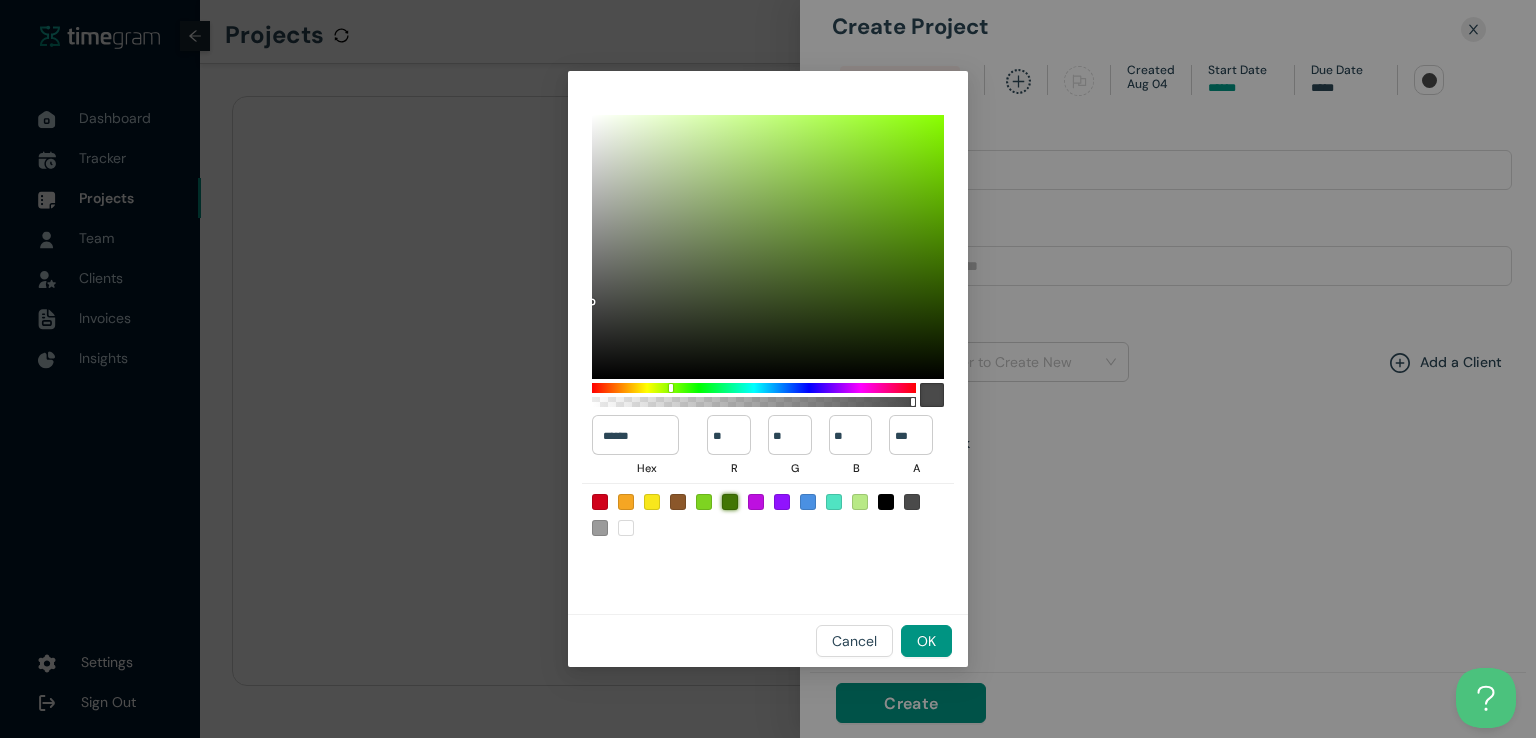 type on "******" 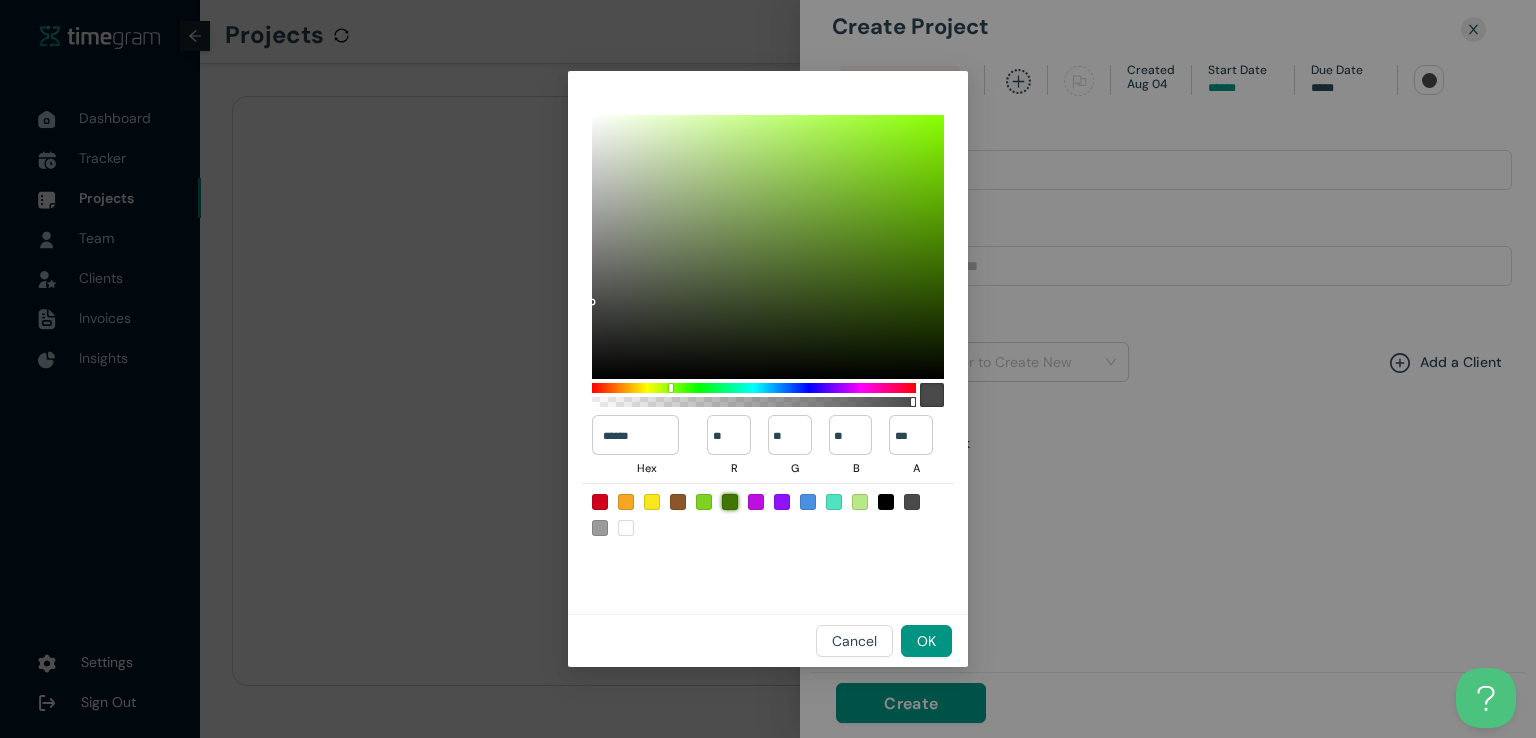 type on "**" 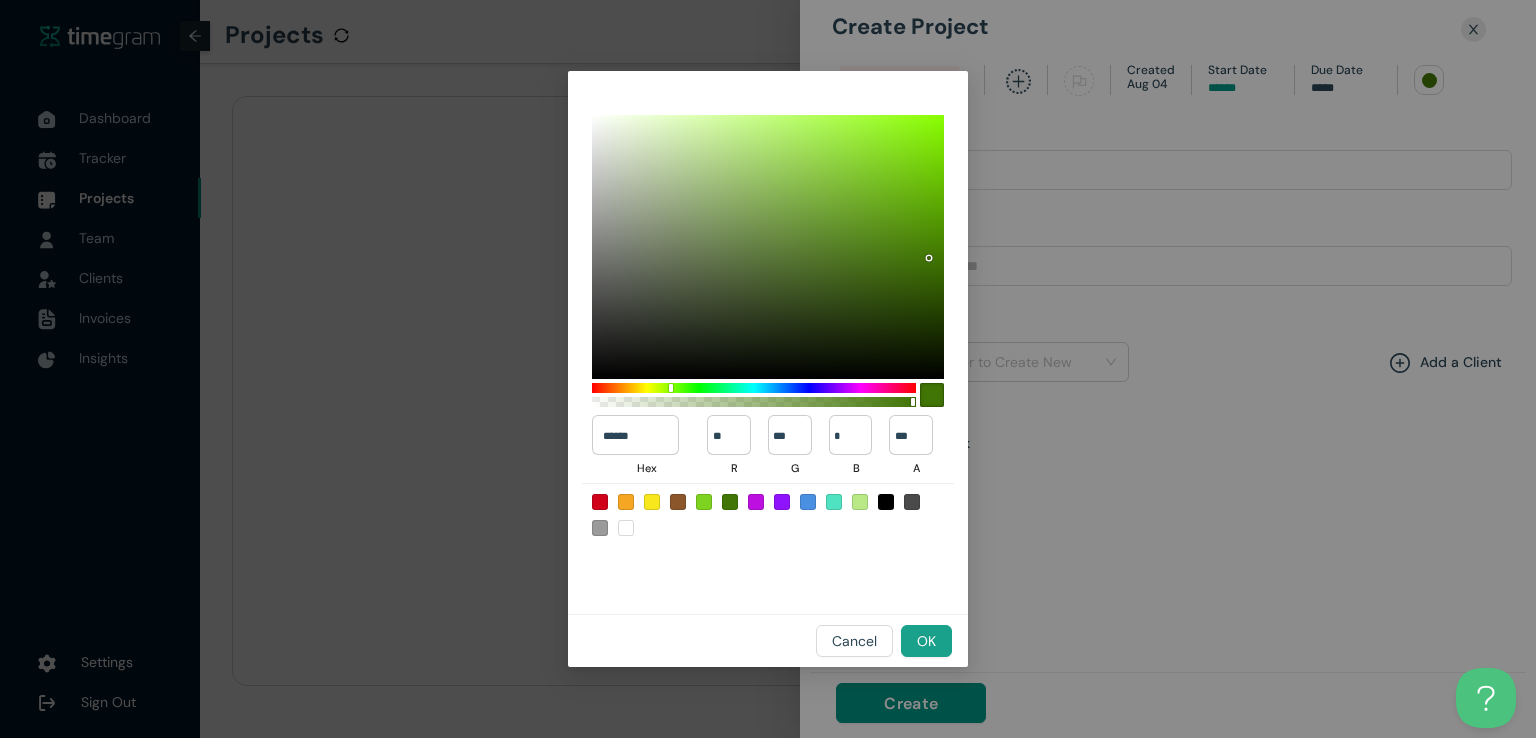click on "OK" at bounding box center (926, 641) 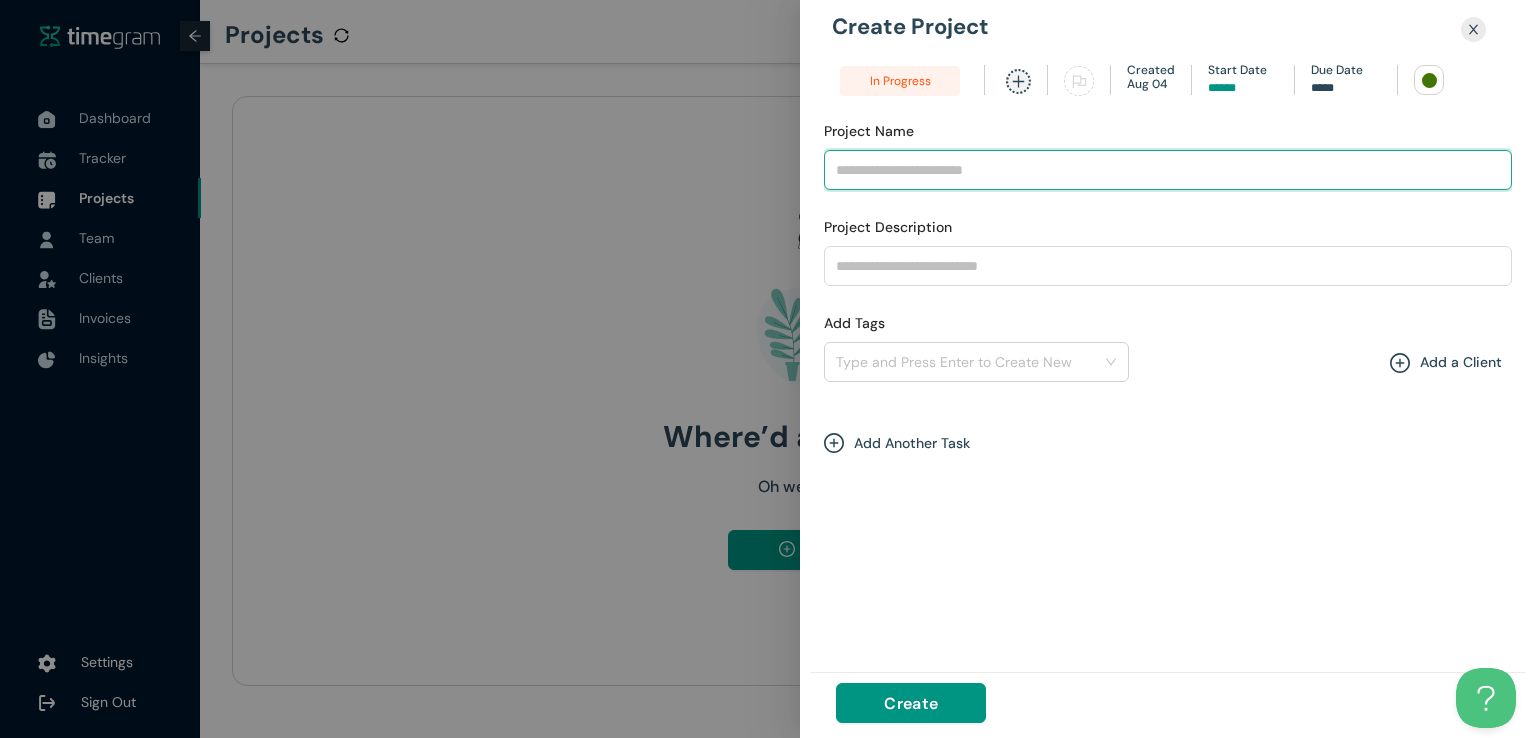 click on "Project Name" at bounding box center (1168, 170) 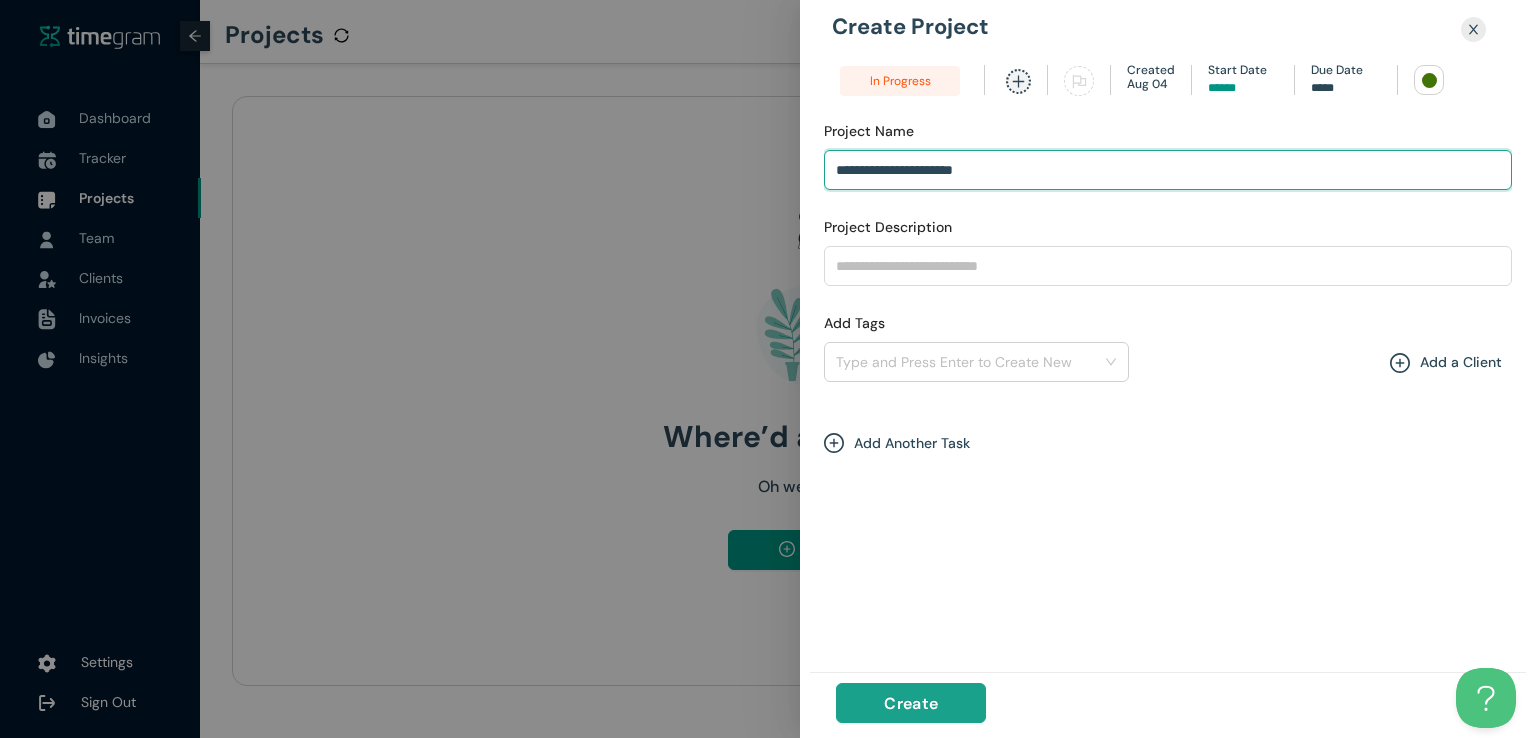 type on "**********" 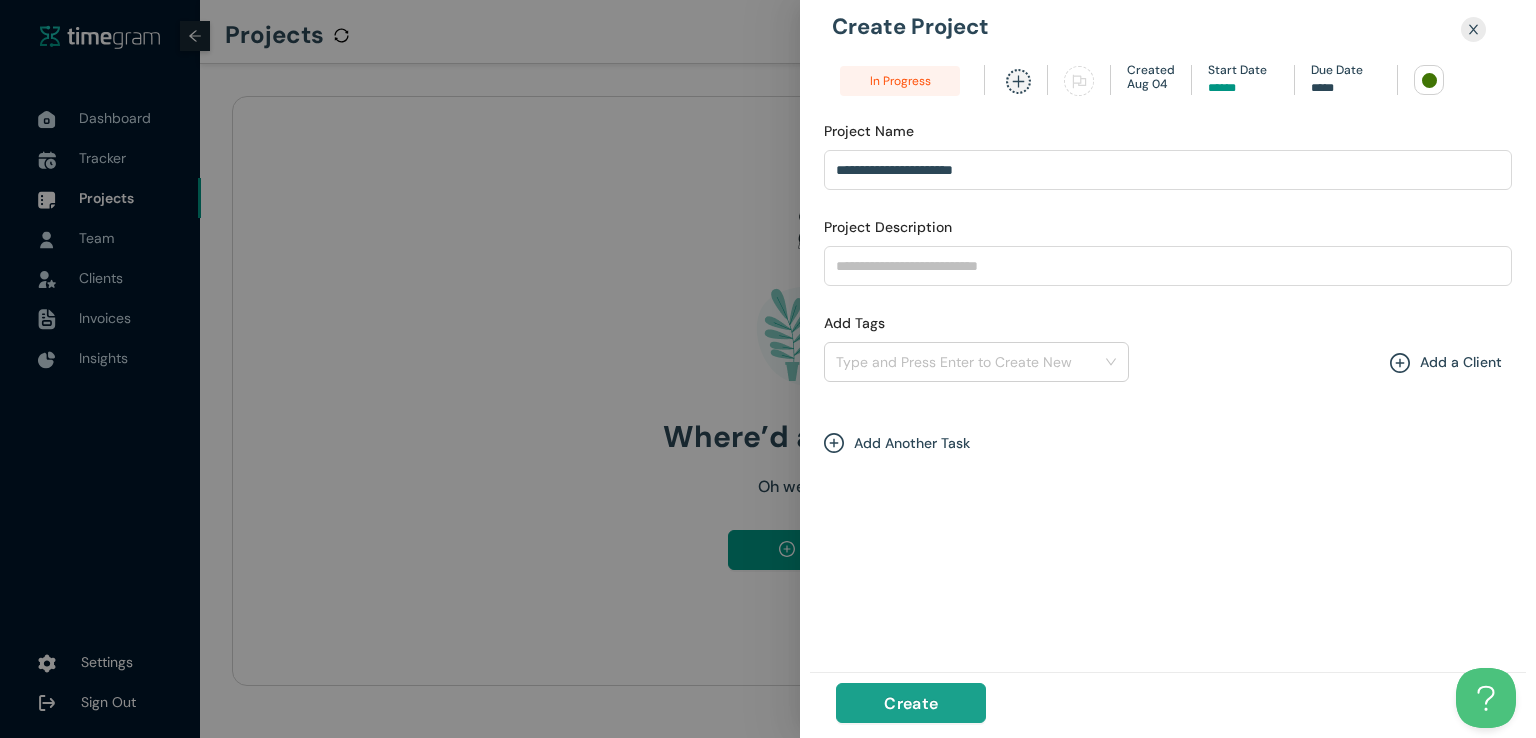 click on "Create" at bounding box center (911, 703) 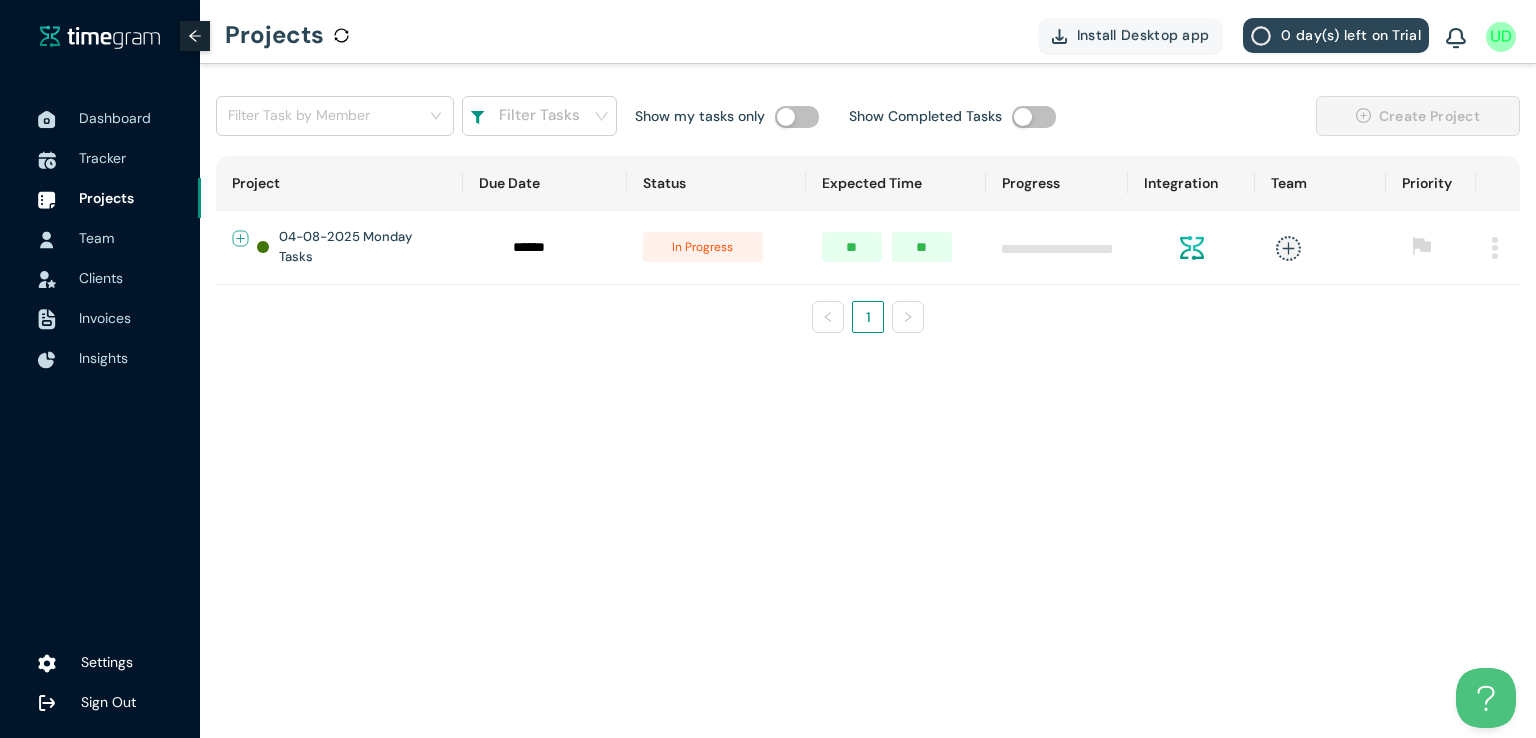click at bounding box center [241, 238] 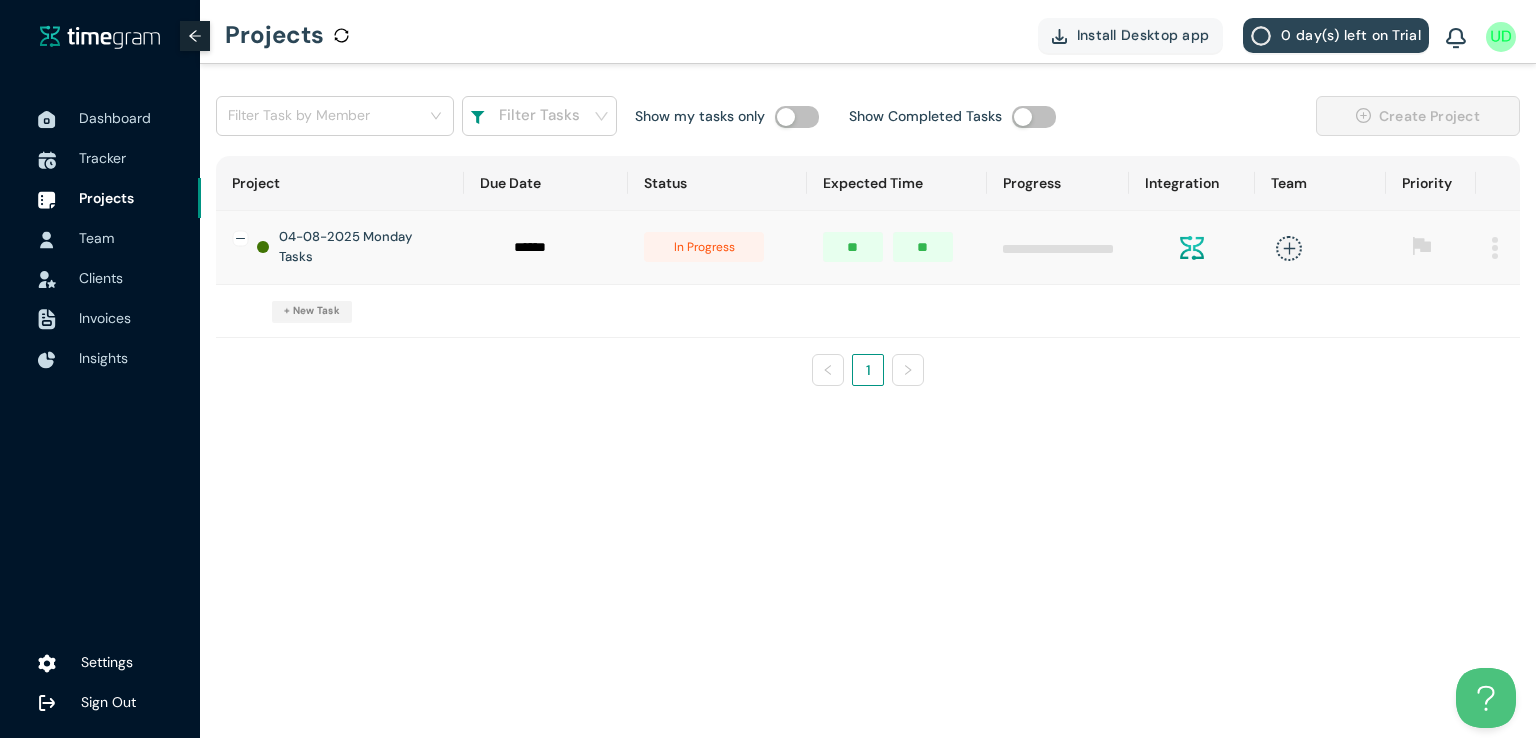 click on "+ New Task" at bounding box center [312, 311] 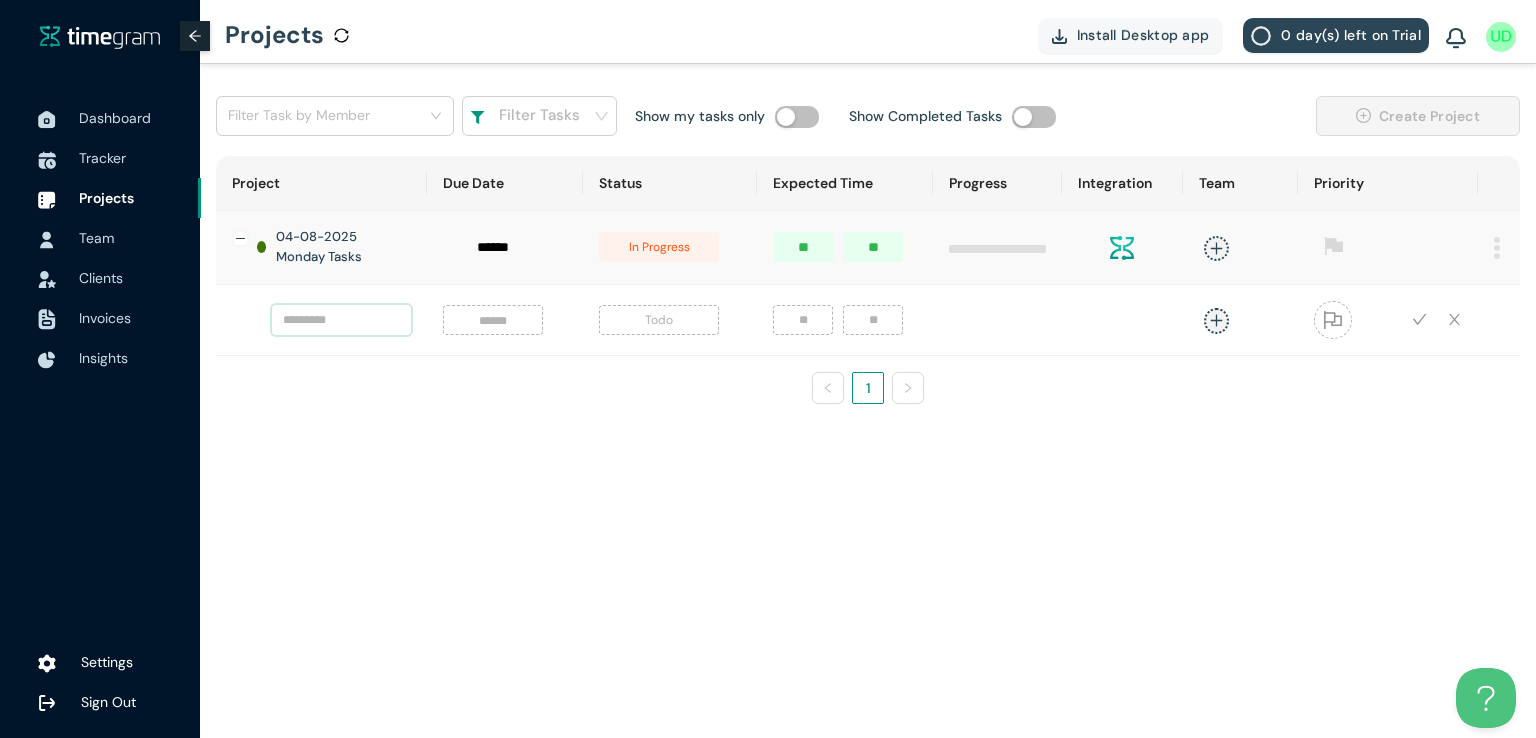 click at bounding box center (341, 320) 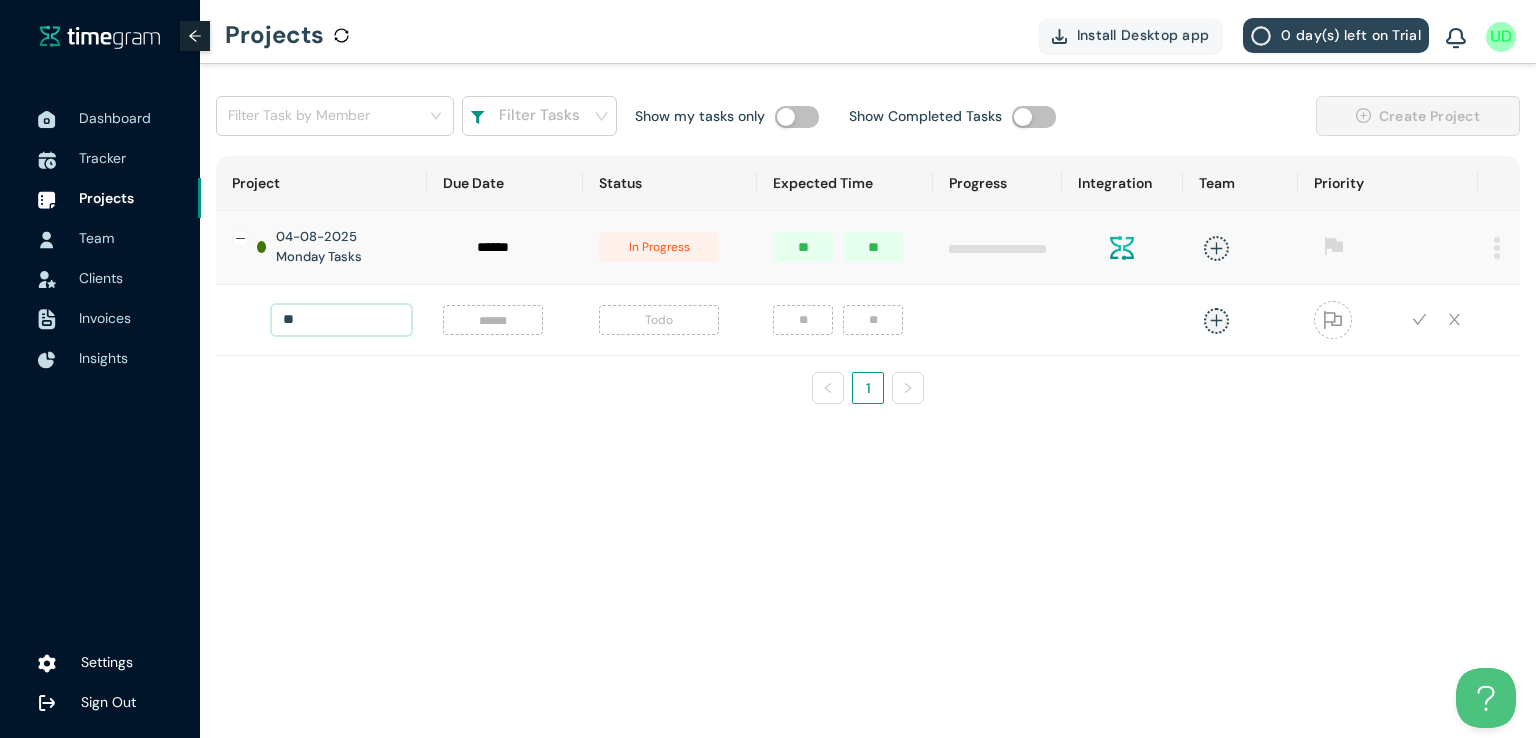 type on "*" 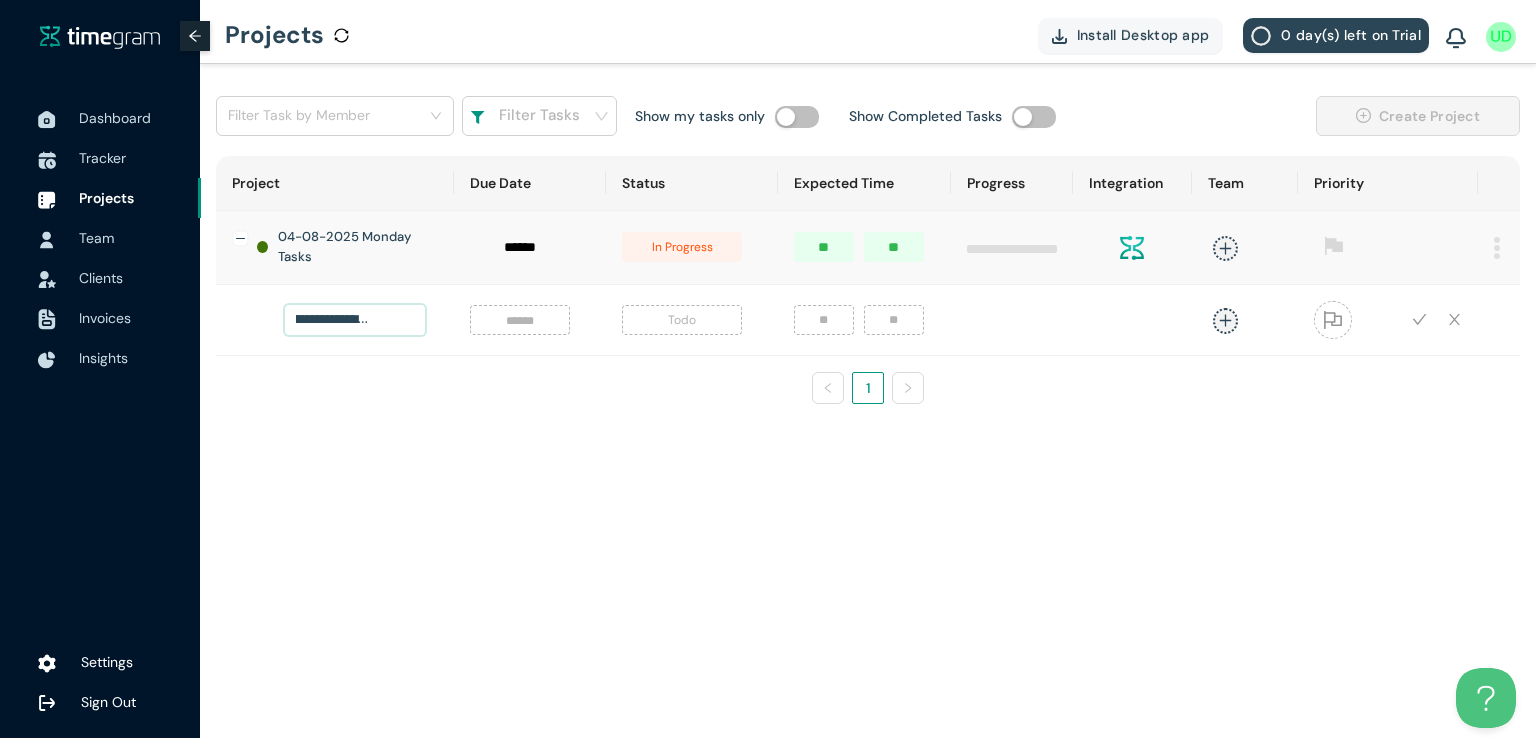 scroll, scrollTop: 0, scrollLeft: 112, axis: horizontal 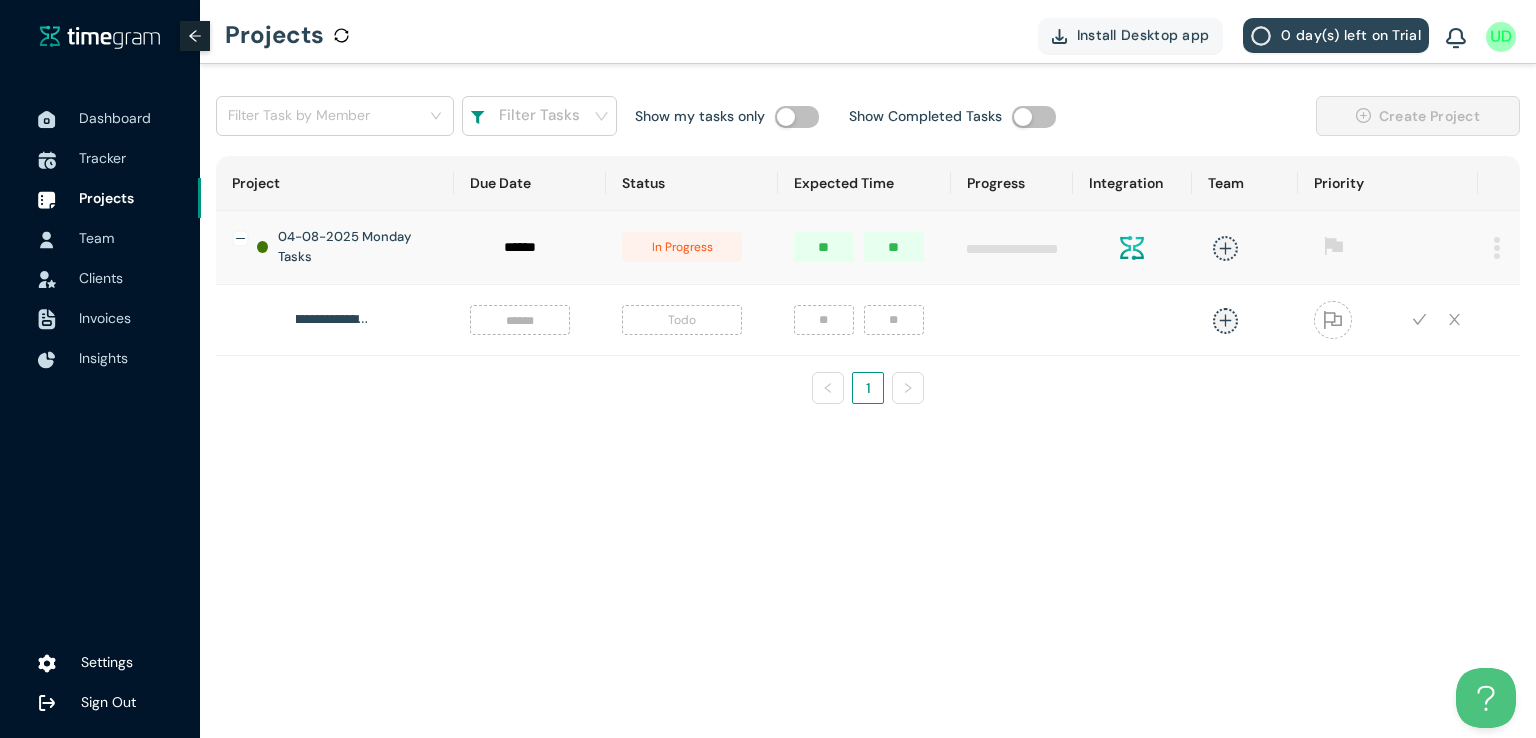 click at bounding box center [520, 320] 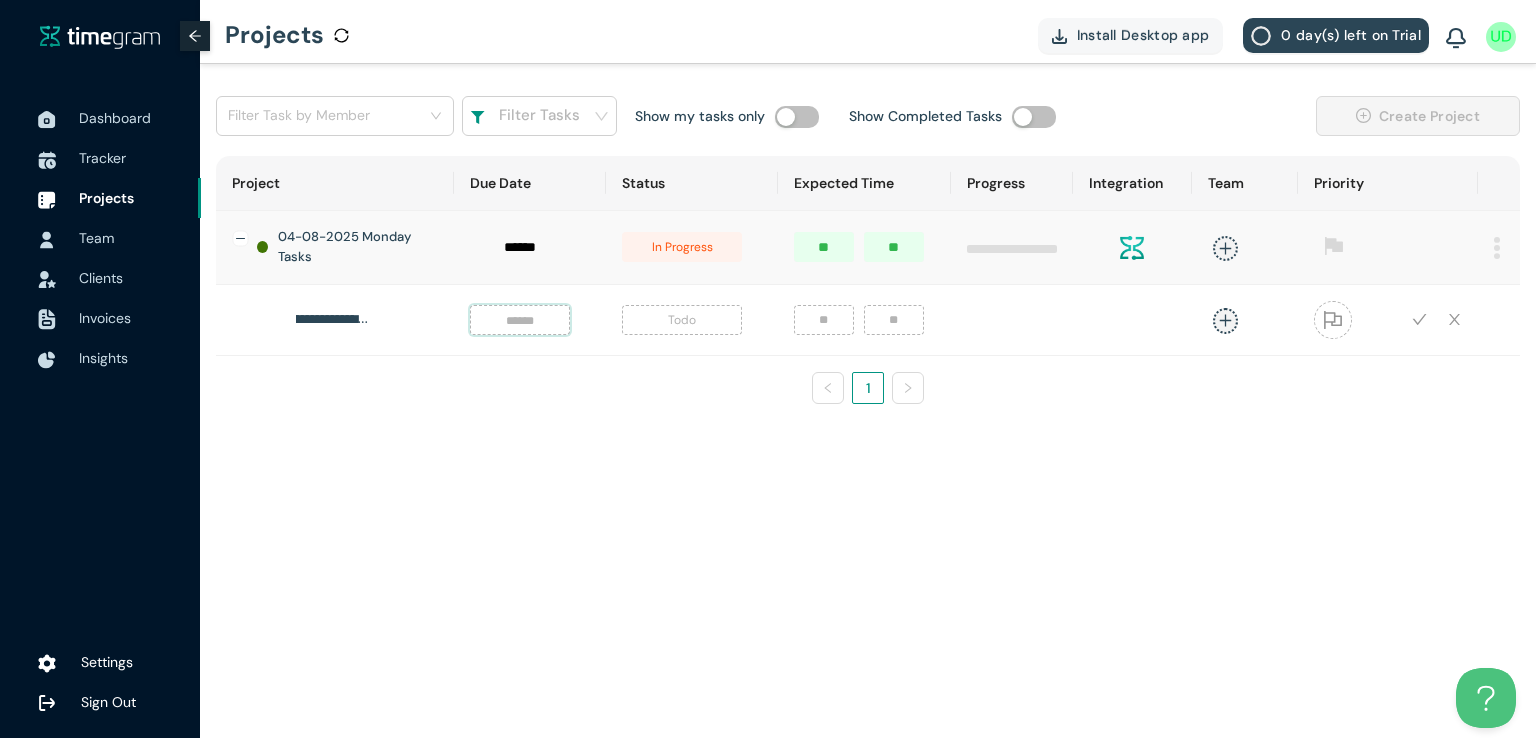 scroll, scrollTop: 0, scrollLeft: 0, axis: both 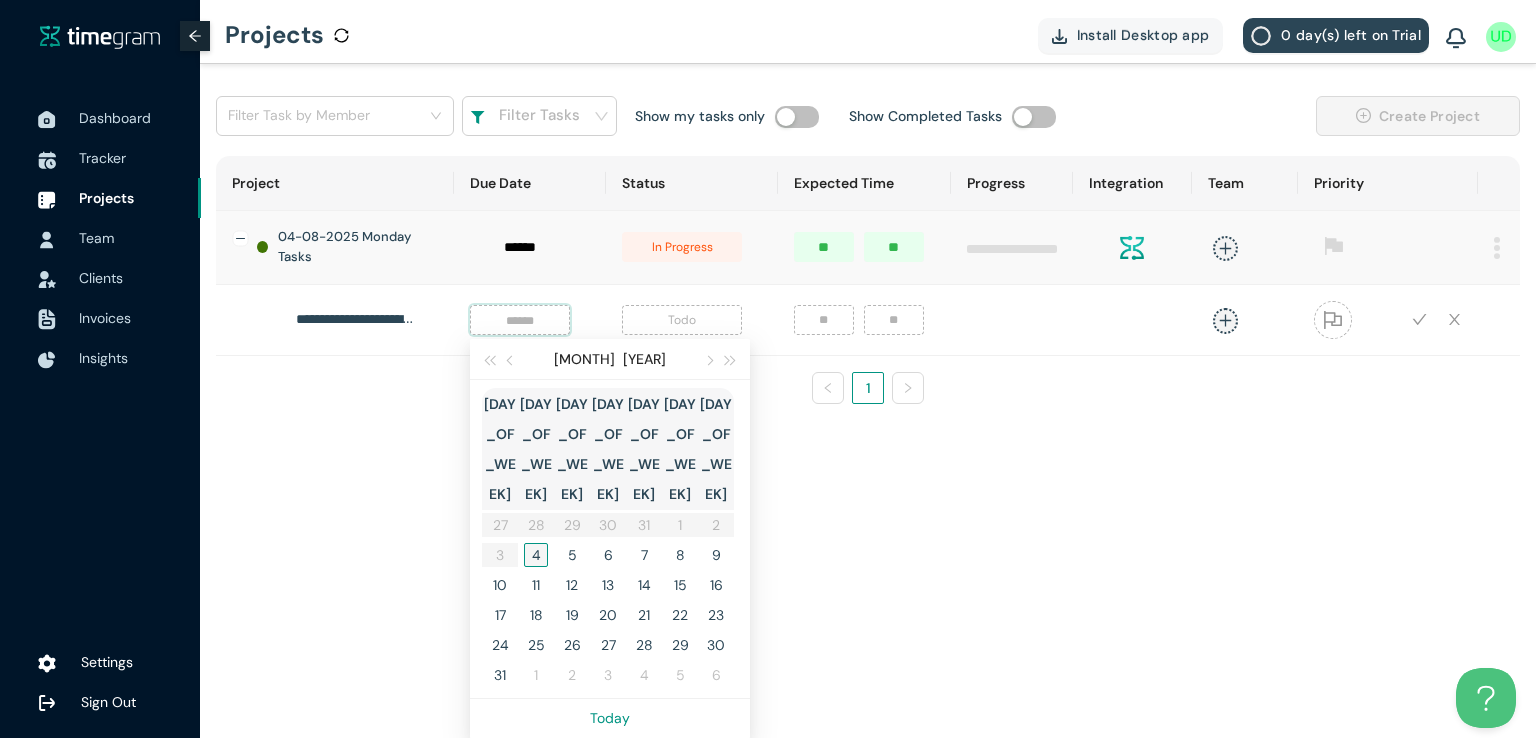 type on "*****" 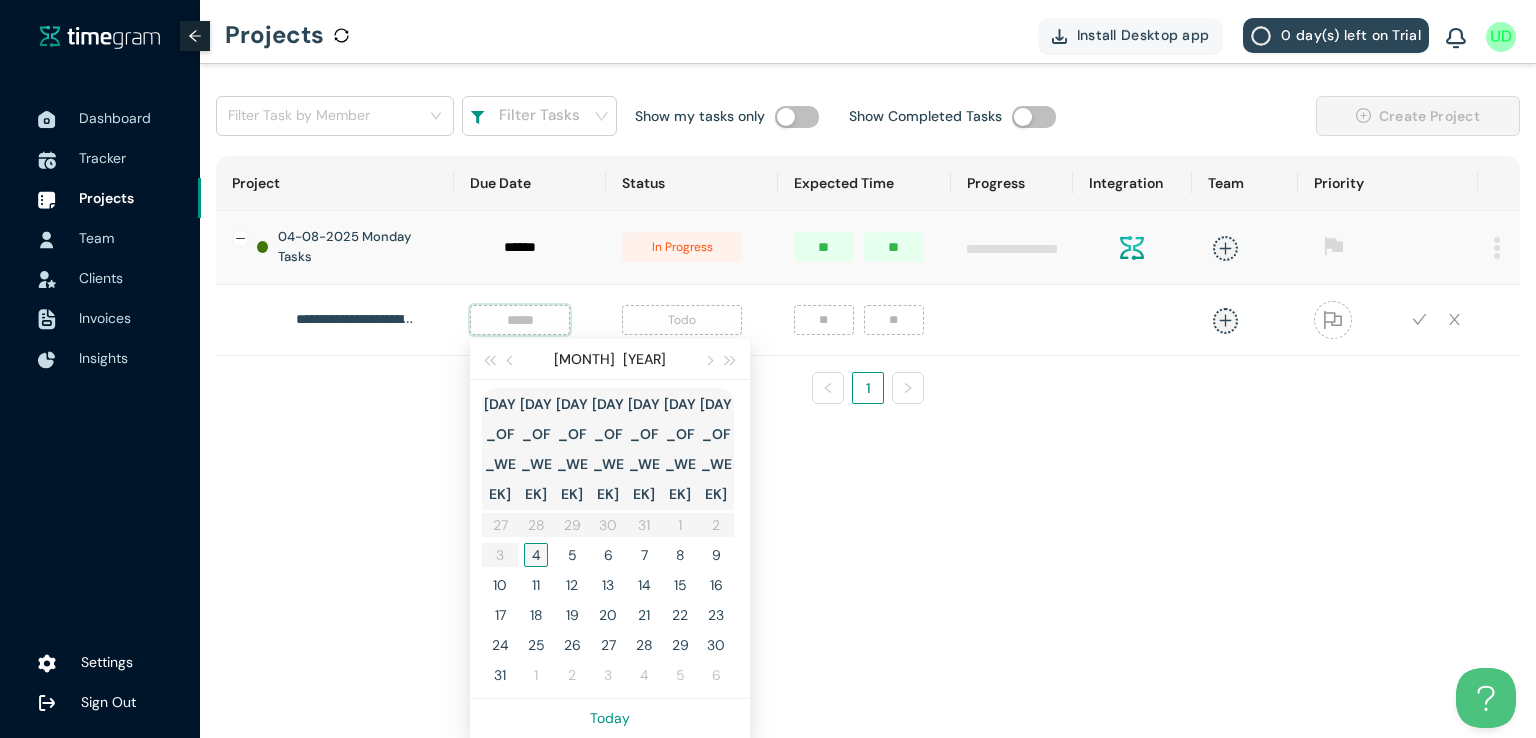 click on "4" at bounding box center (536, 555) 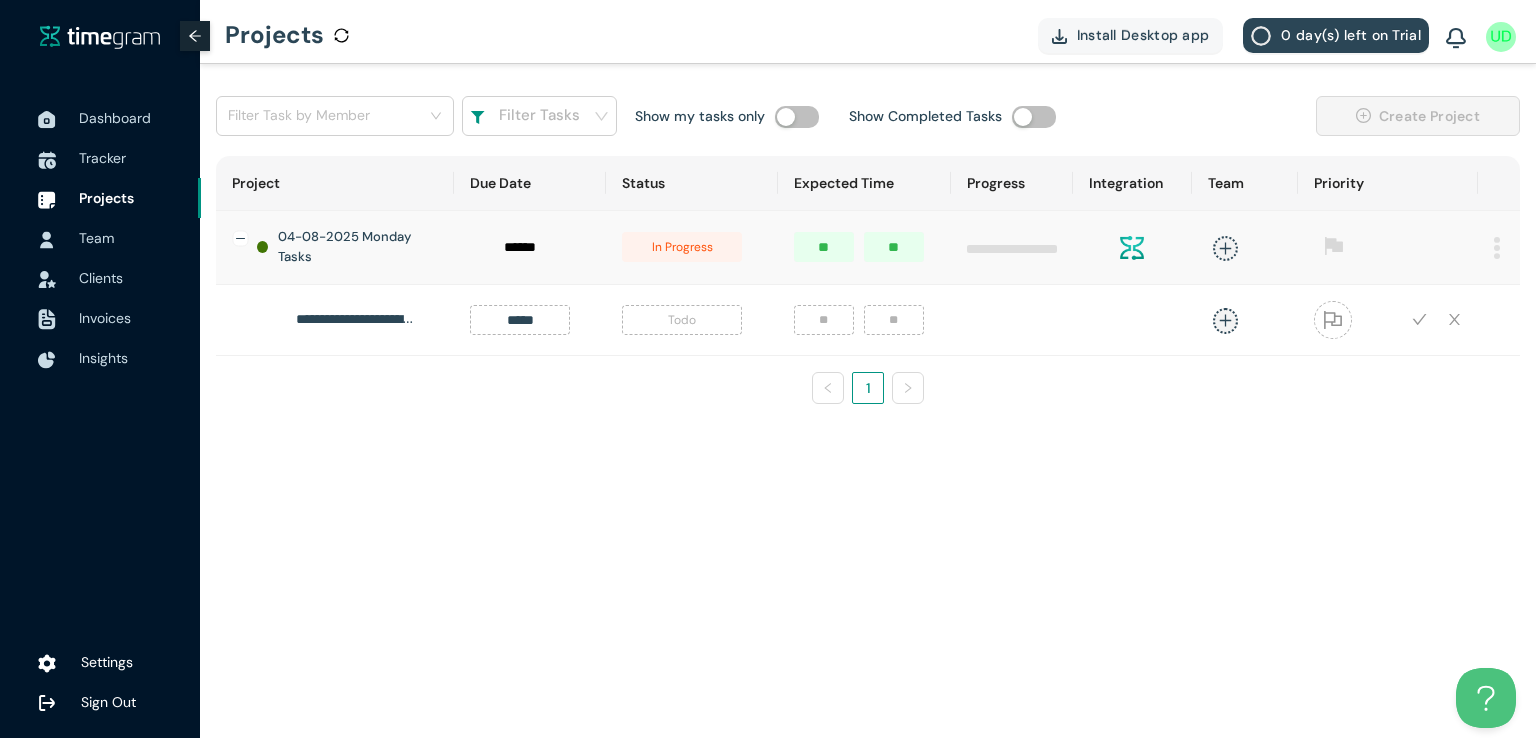 click on "Todo" at bounding box center (682, 320) 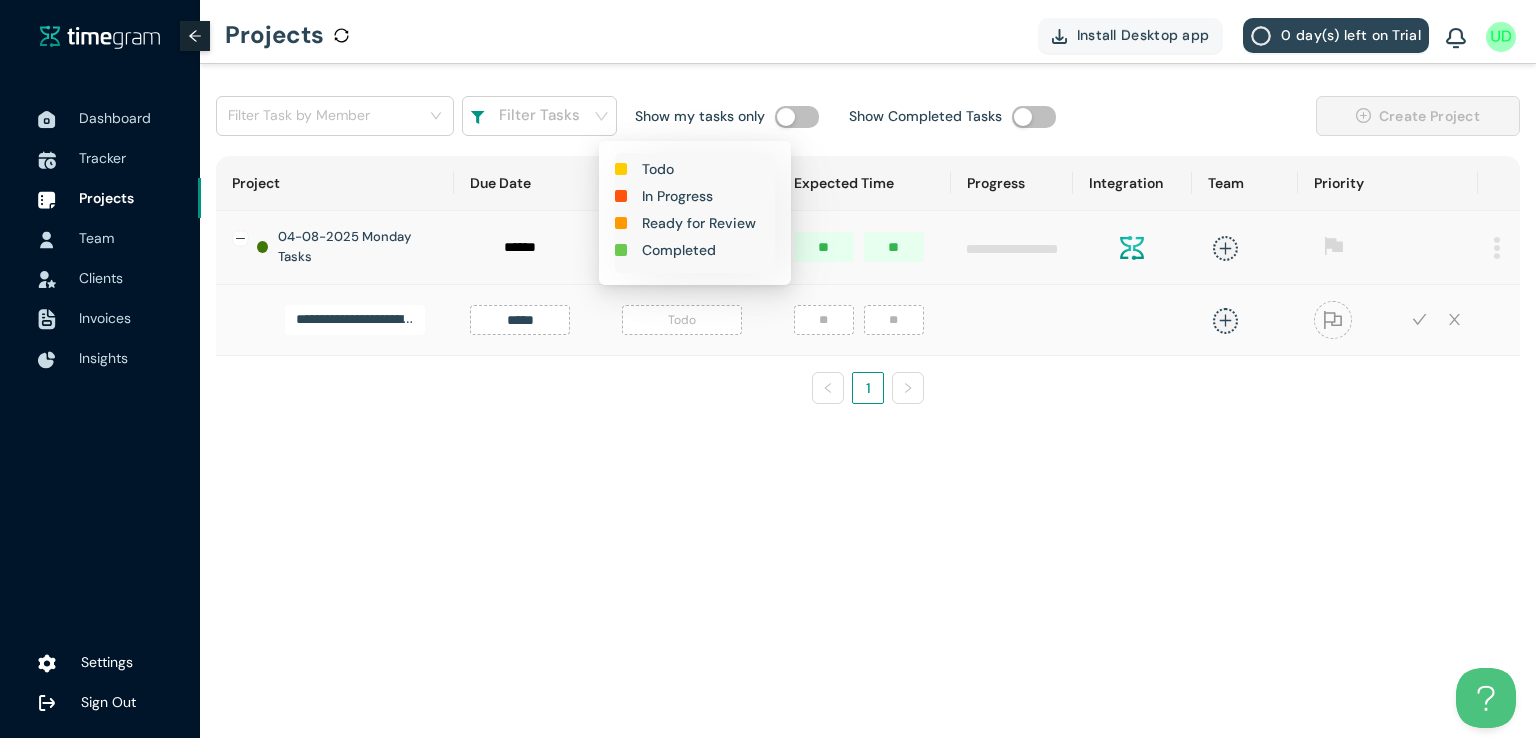 click on "In Progress" at bounding box center (677, 196) 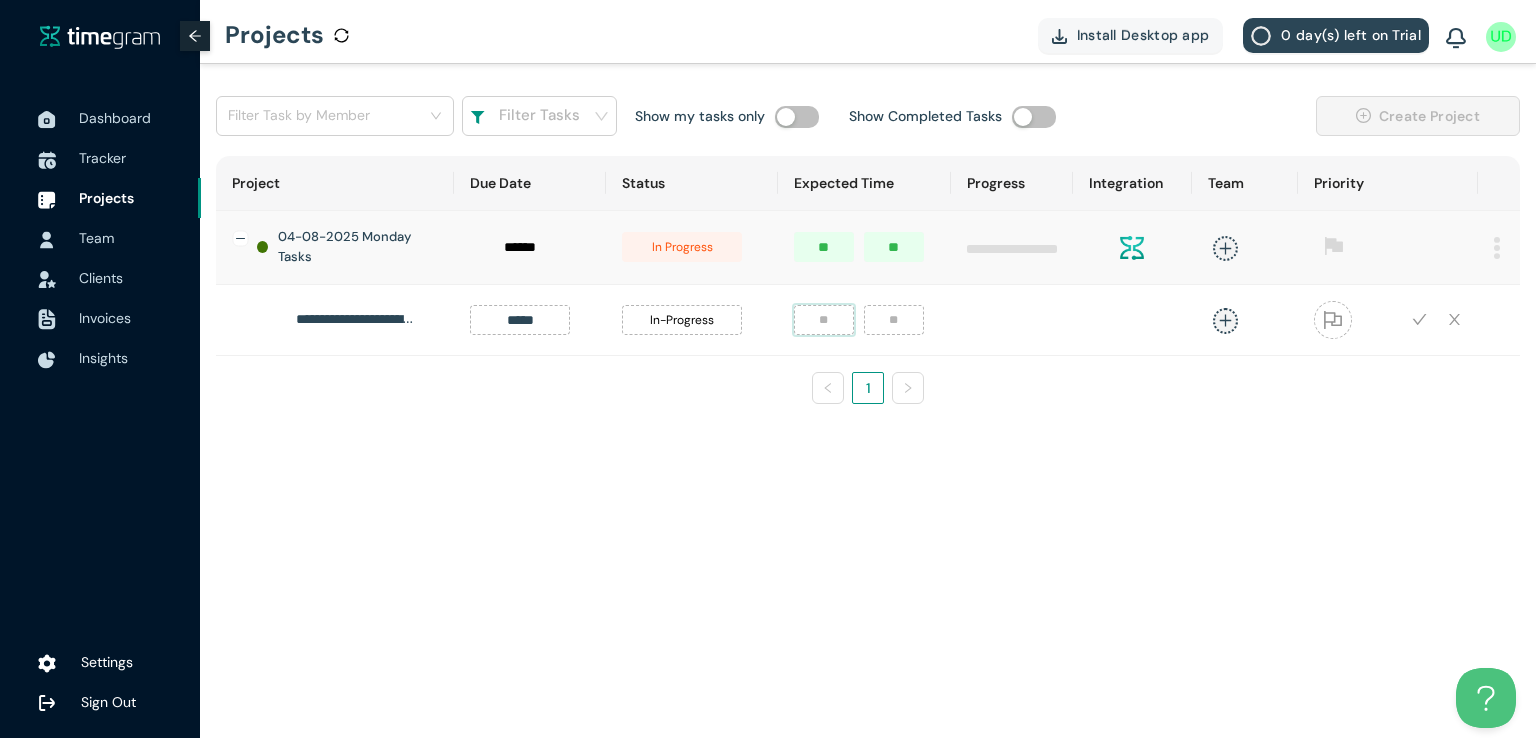 click at bounding box center [824, 320] 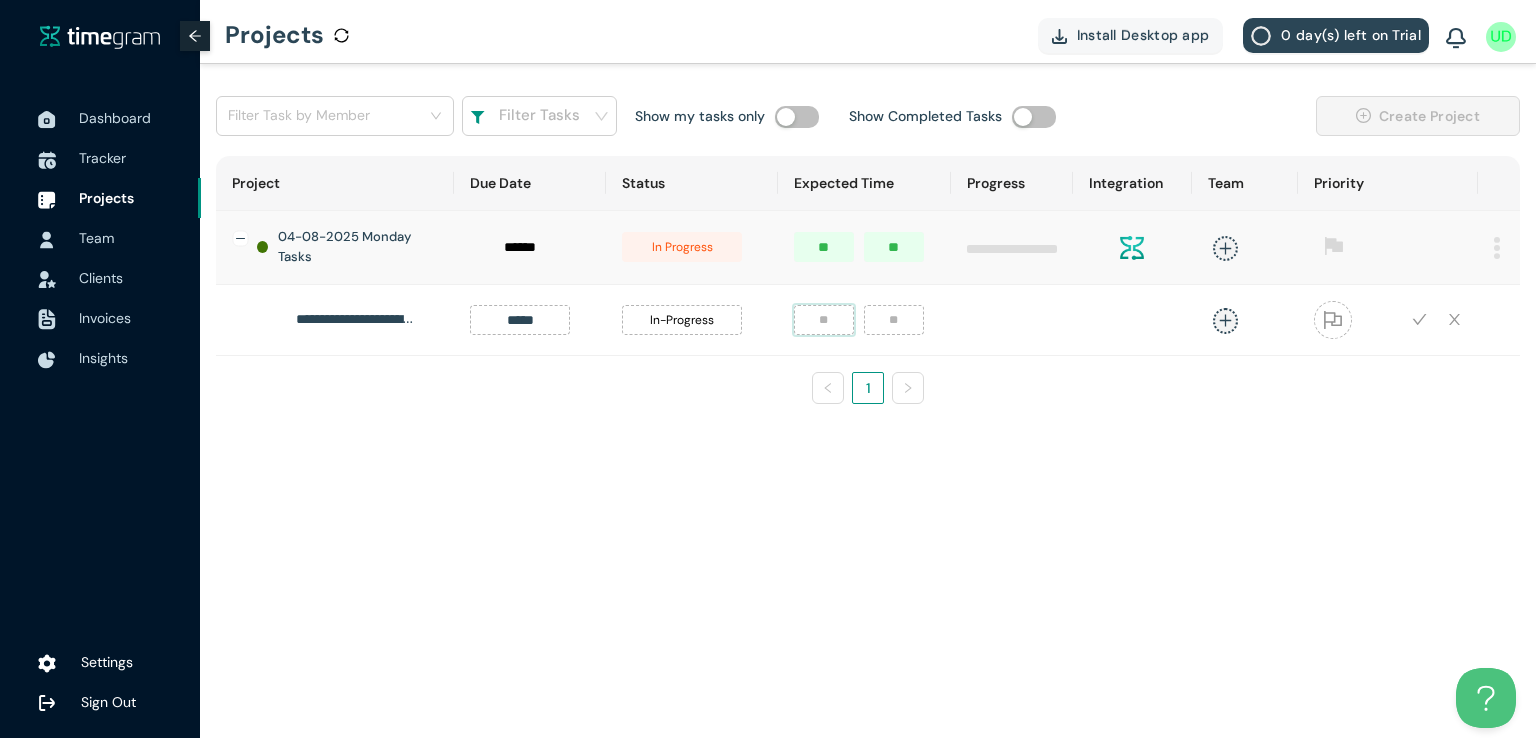 type on "*" 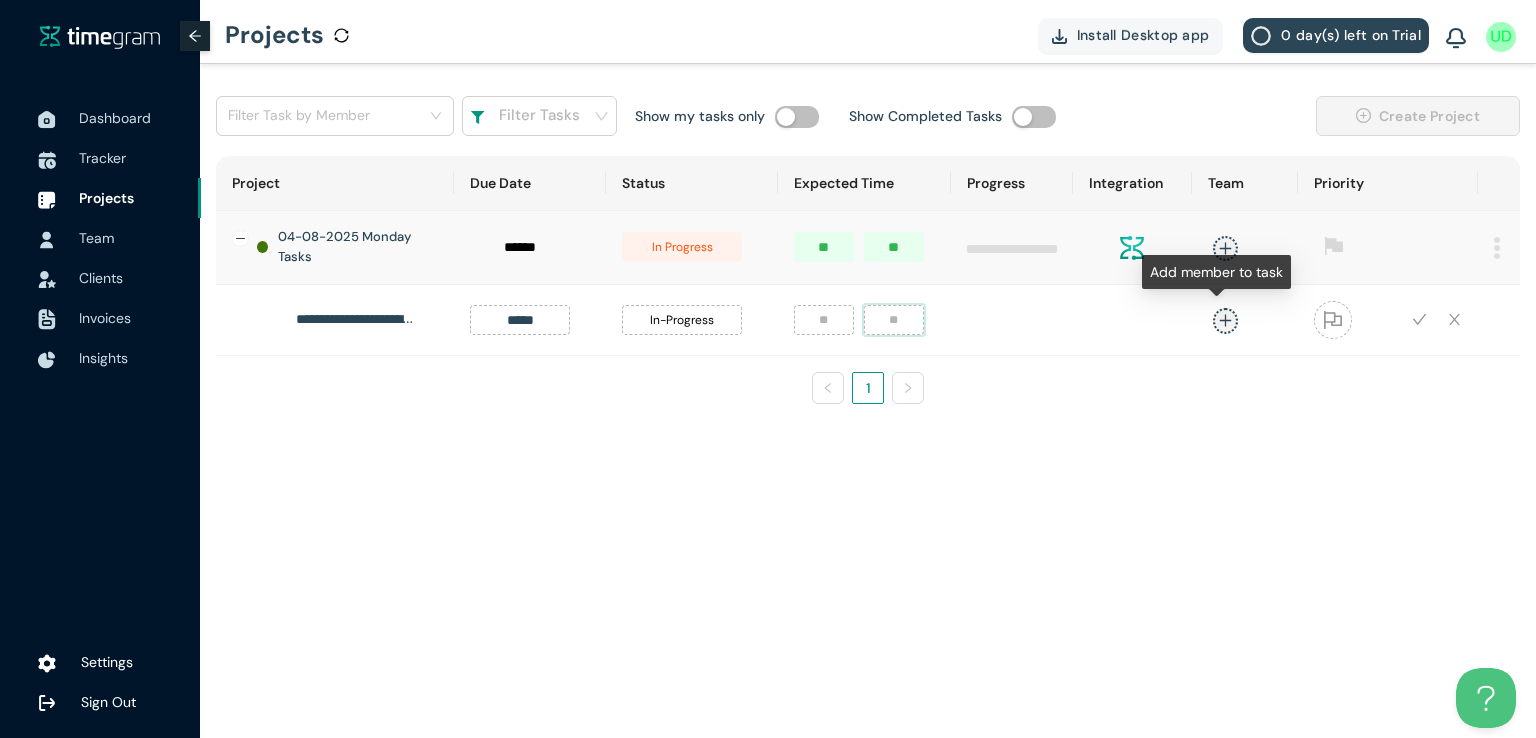 type on "**" 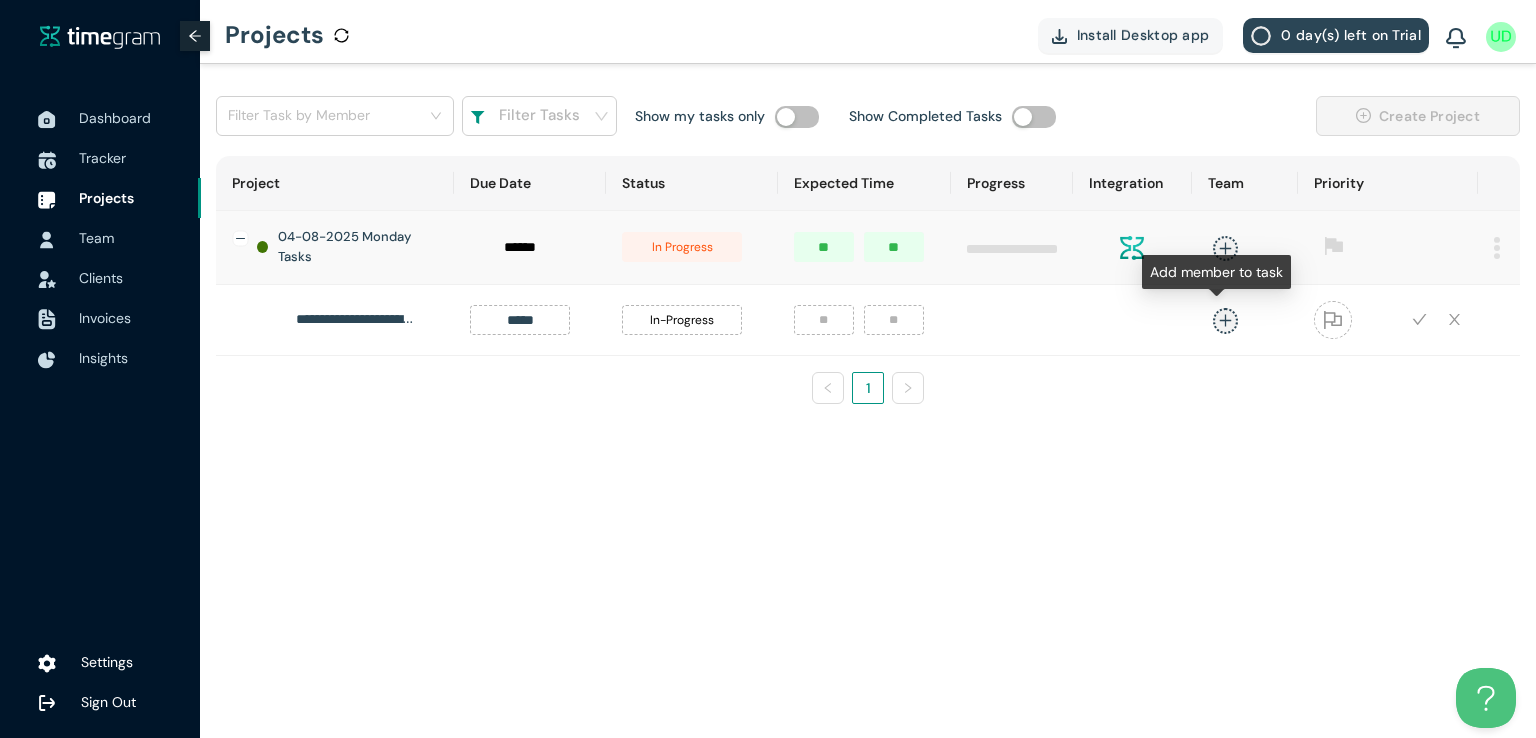 click at bounding box center (1225, 320) 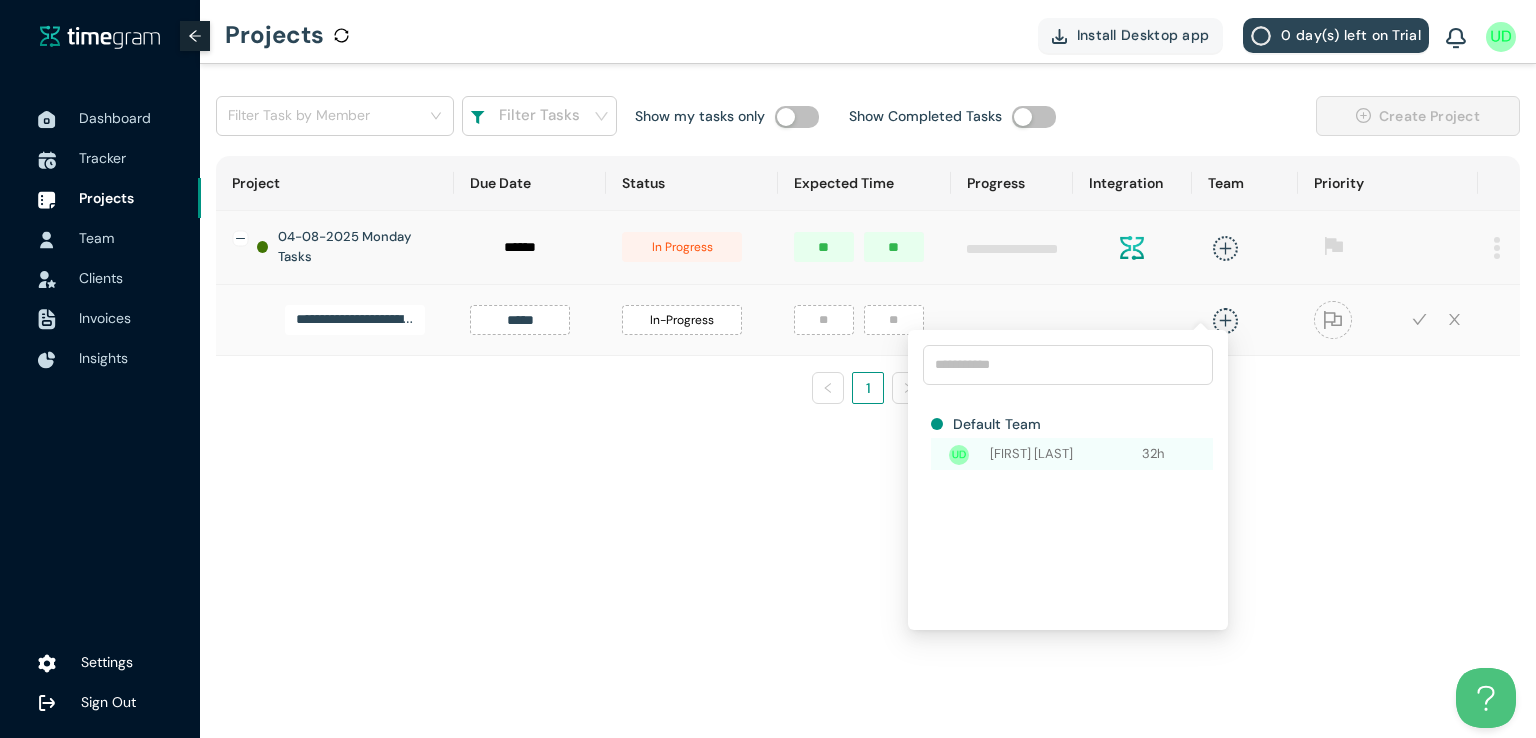 click on "[FIRST] [LAST]" at bounding box center (1066, 454) 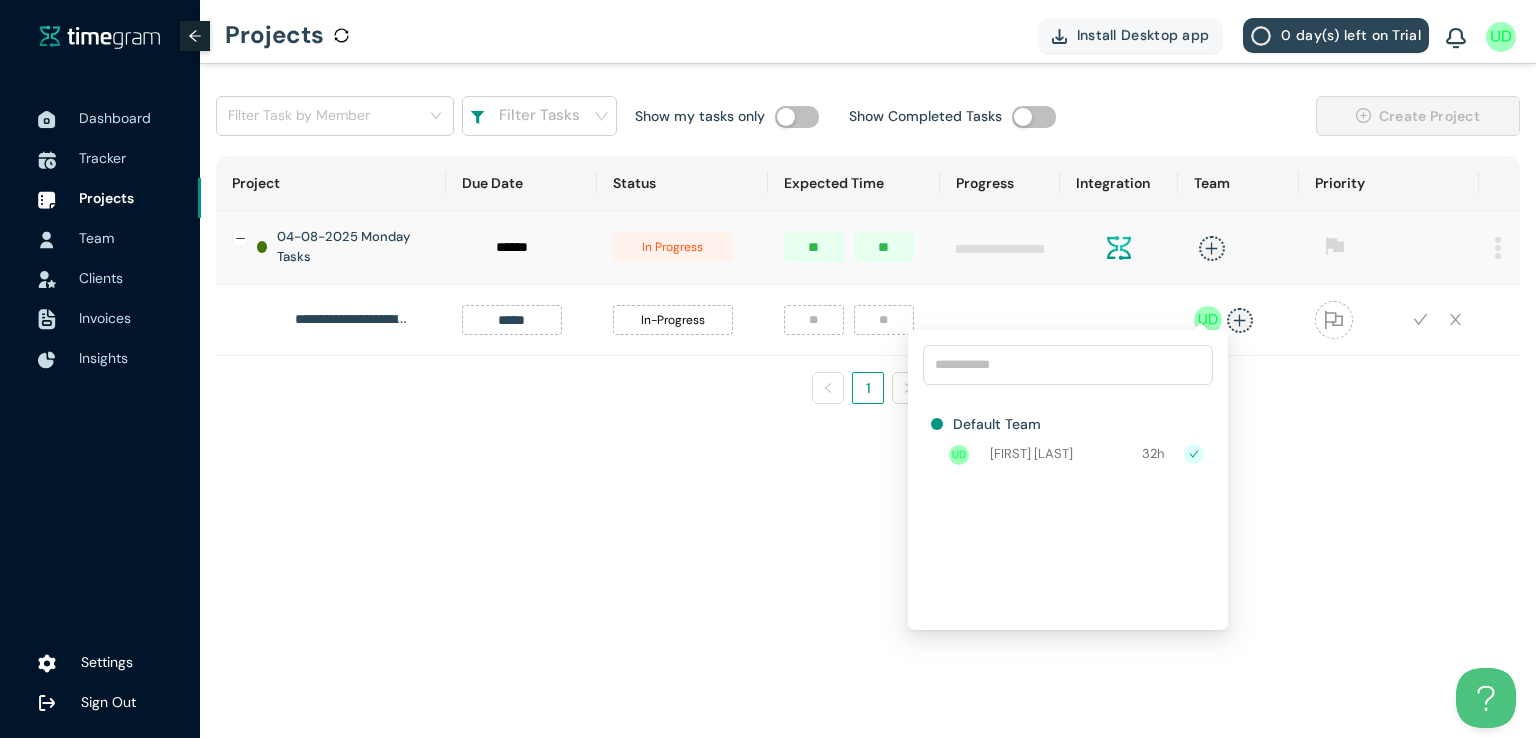 click on "**********" at bounding box center (868, 258) 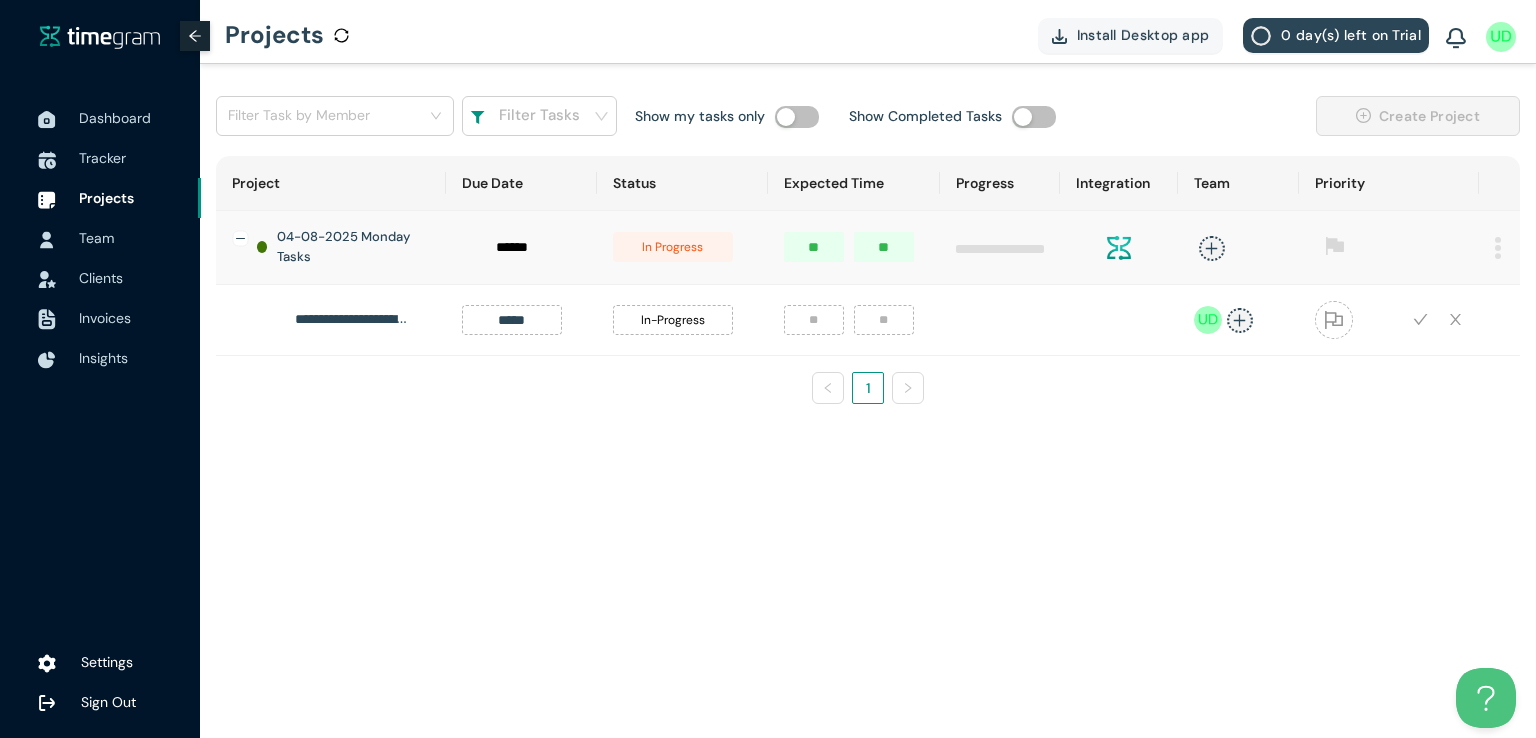 click 